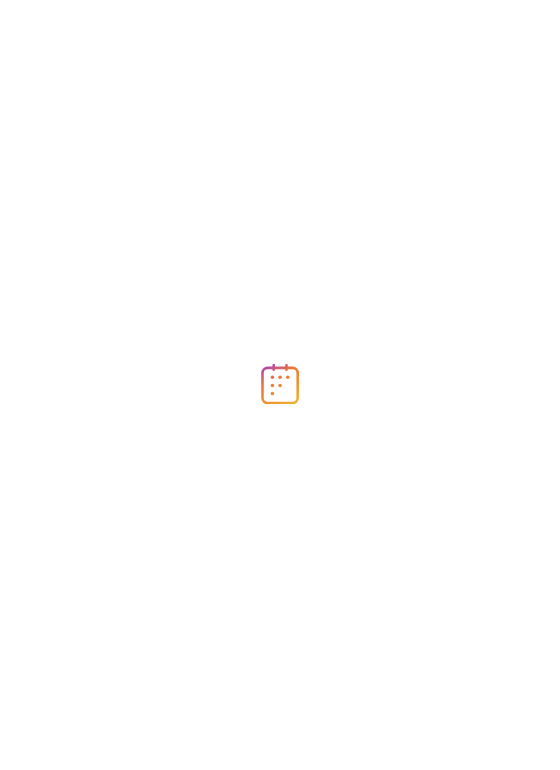 scroll, scrollTop: 0, scrollLeft: 0, axis: both 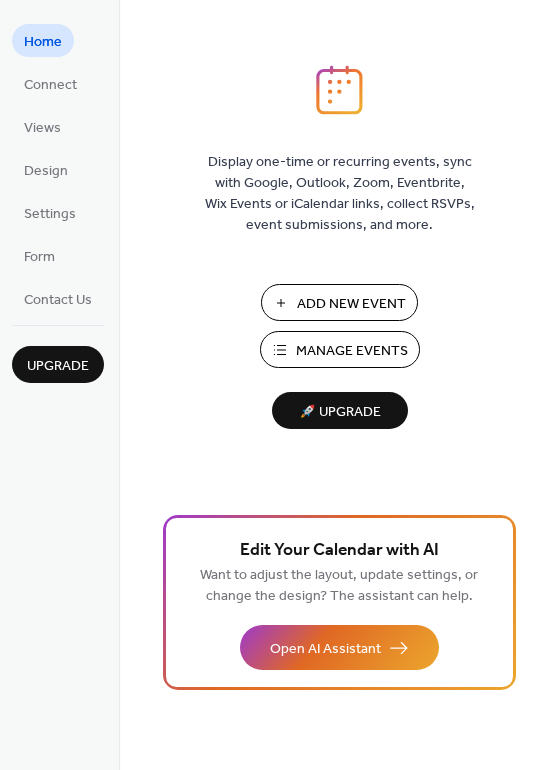 click on "Add New Event" at bounding box center (351, 304) 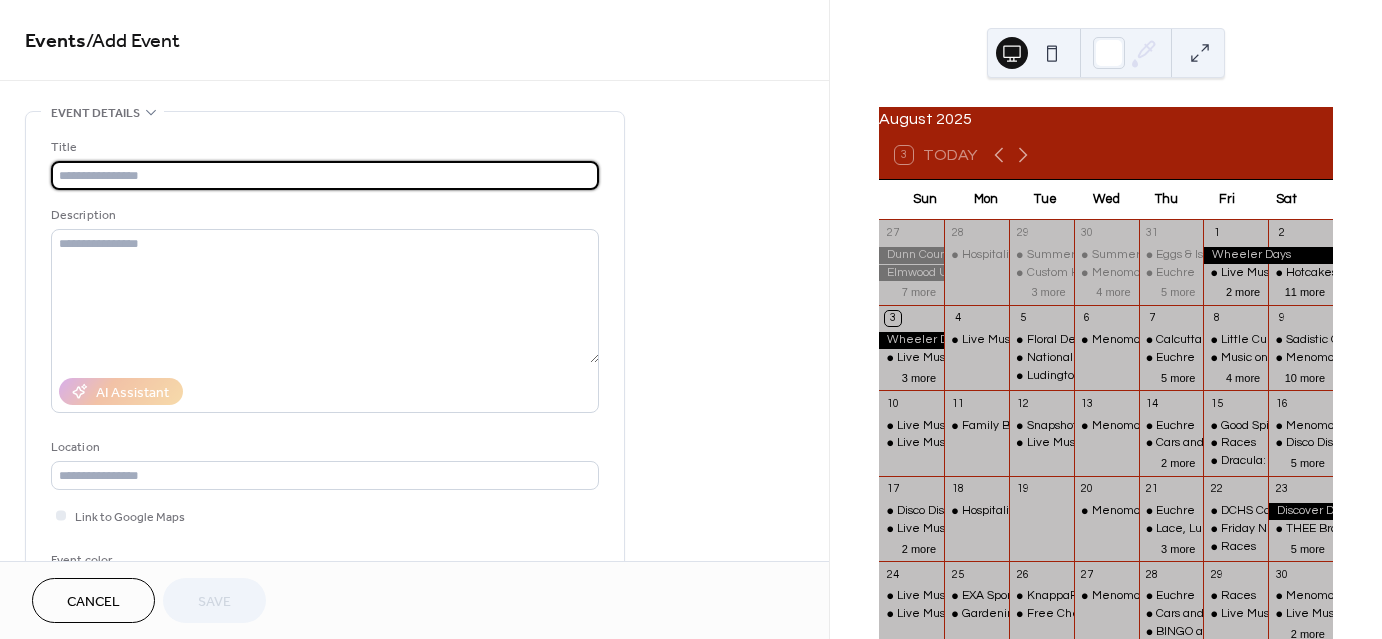 scroll, scrollTop: 0, scrollLeft: 0, axis: both 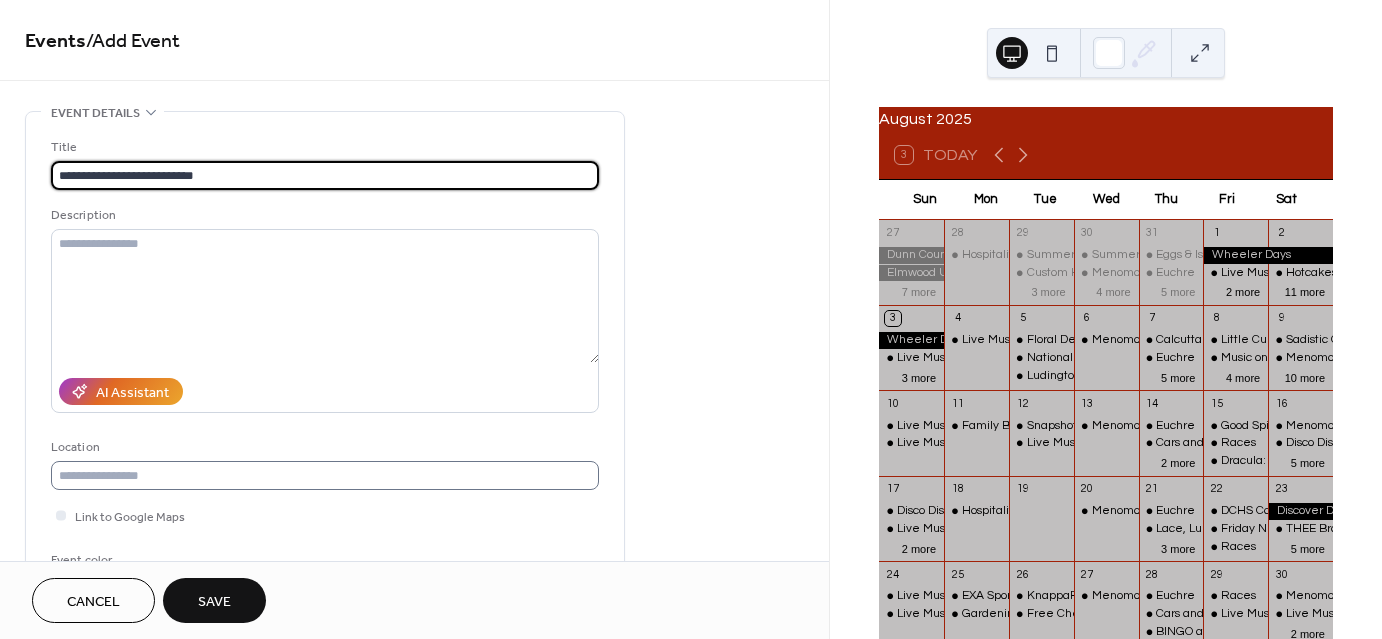 type on "**********" 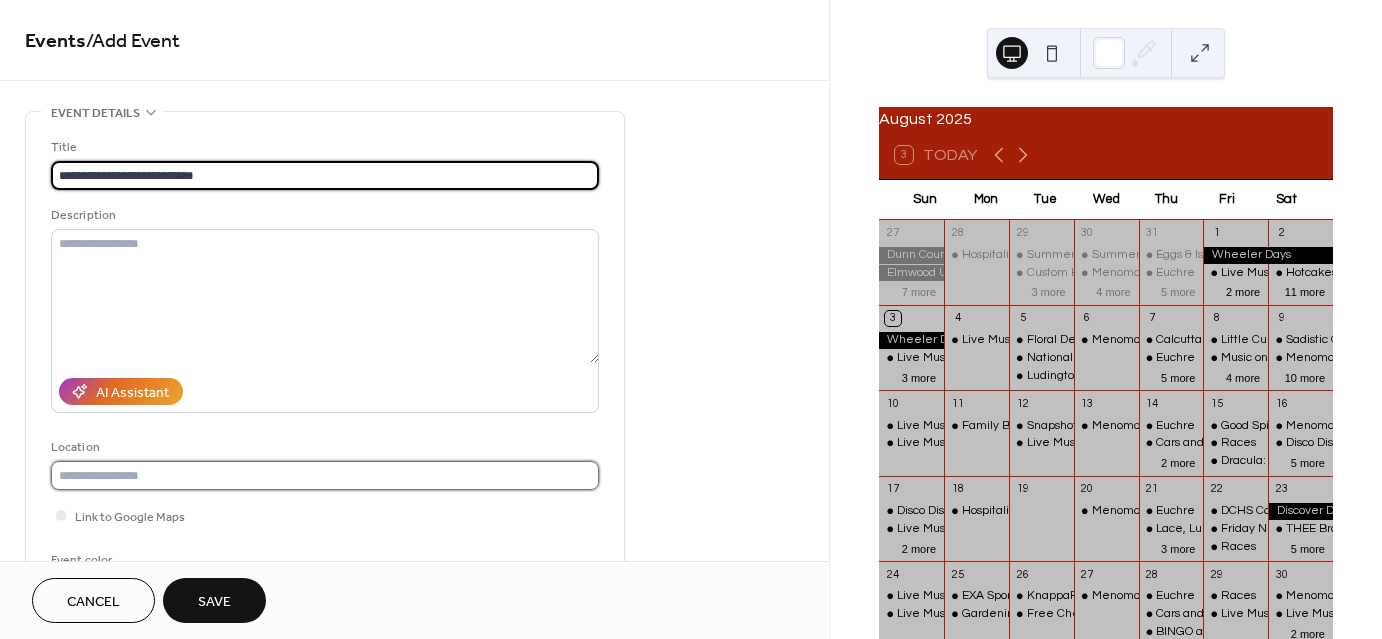 click at bounding box center [325, 475] 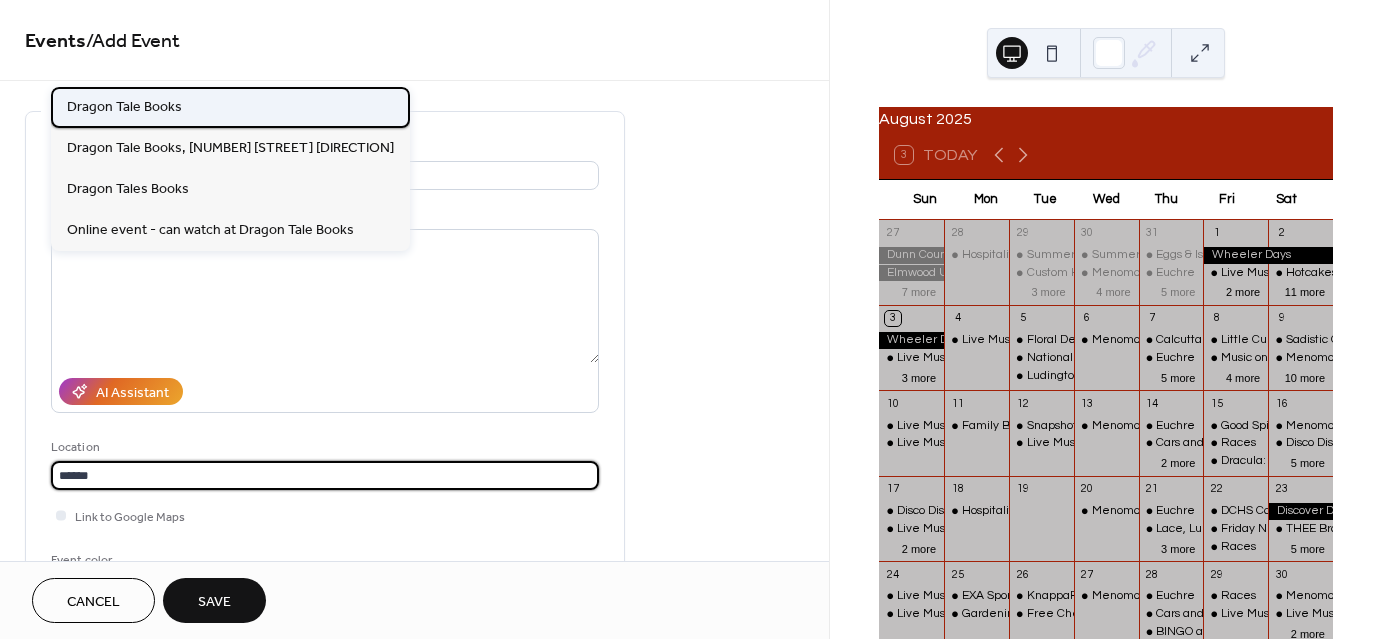 click on "Dragon Tale Books" at bounding box center [124, 106] 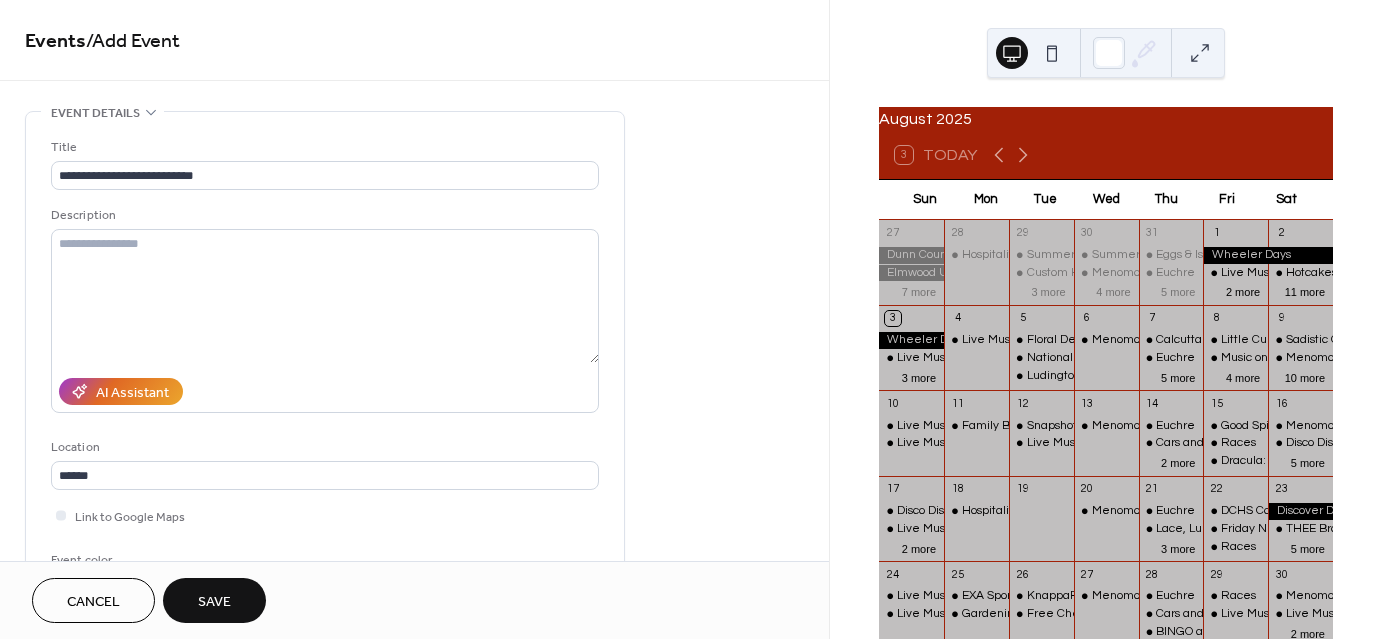 type on "**********" 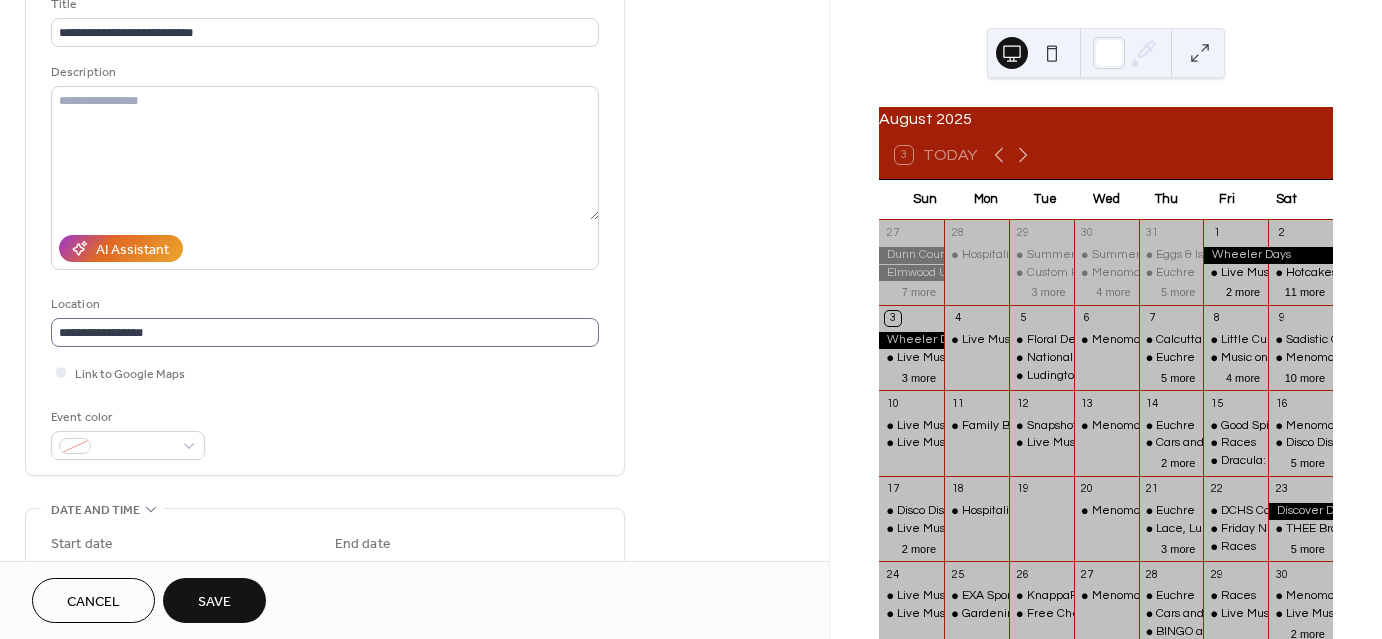 scroll, scrollTop: 200, scrollLeft: 0, axis: vertical 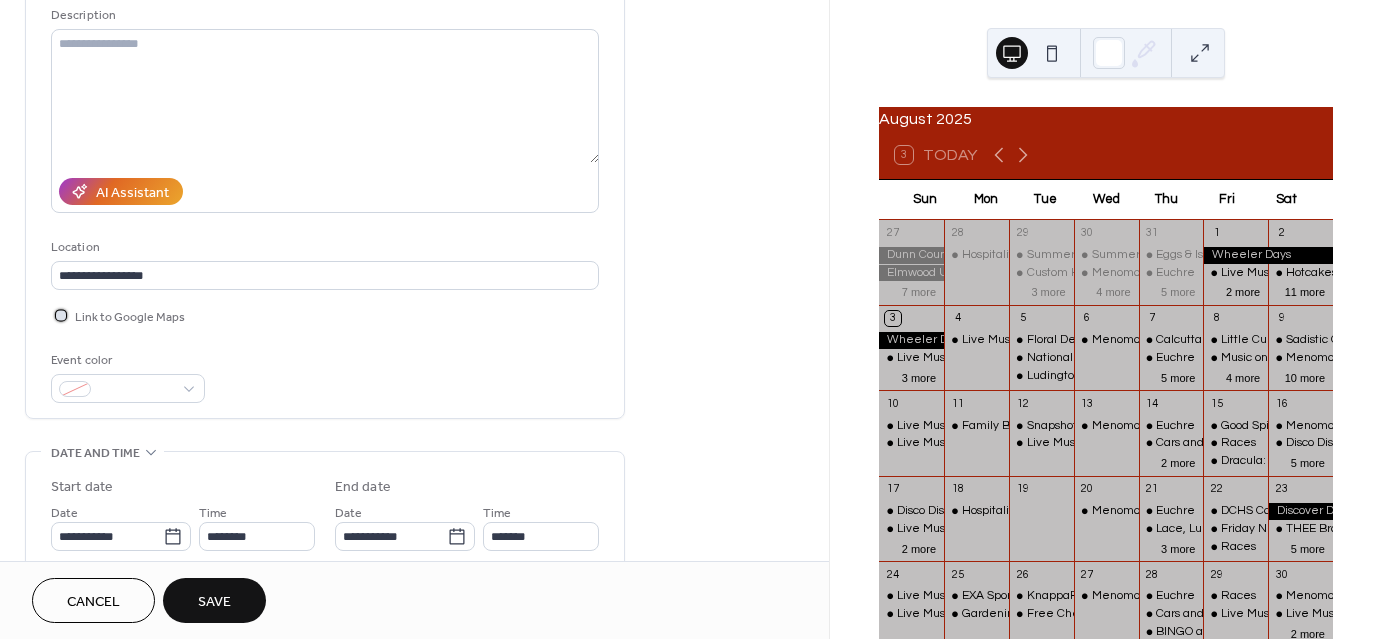 click at bounding box center (61, 315) 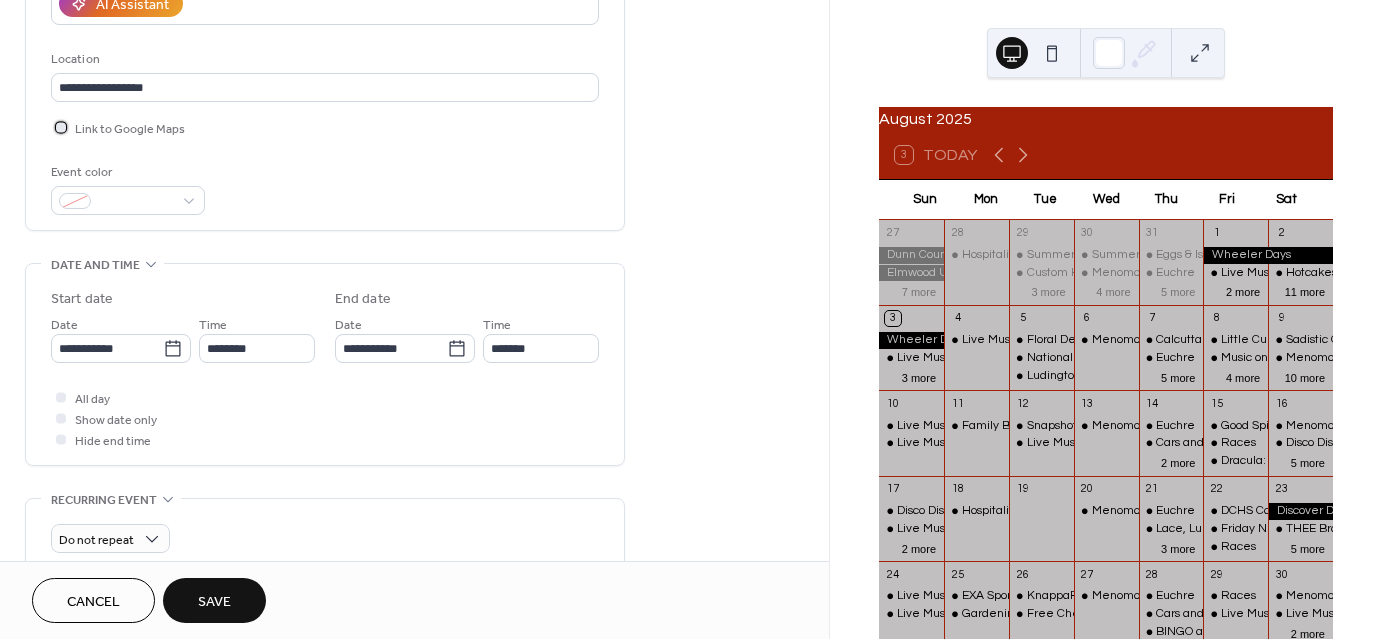 scroll, scrollTop: 400, scrollLeft: 0, axis: vertical 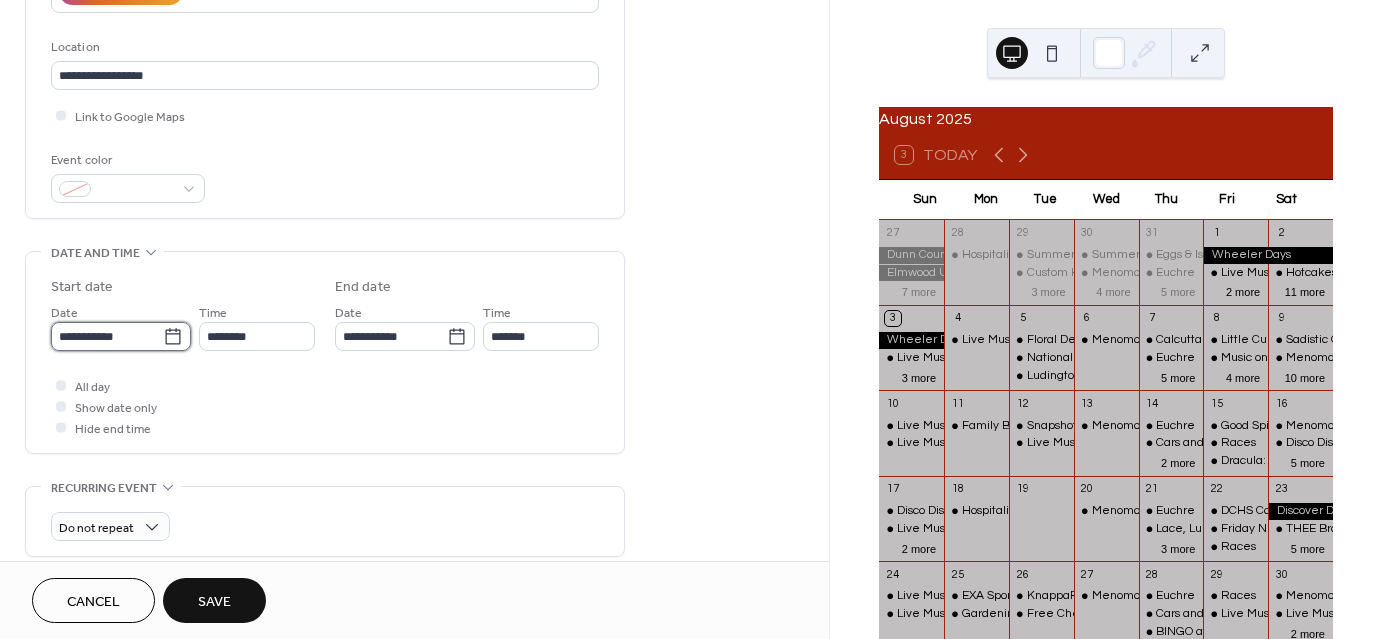 click on "**********" at bounding box center [107, 336] 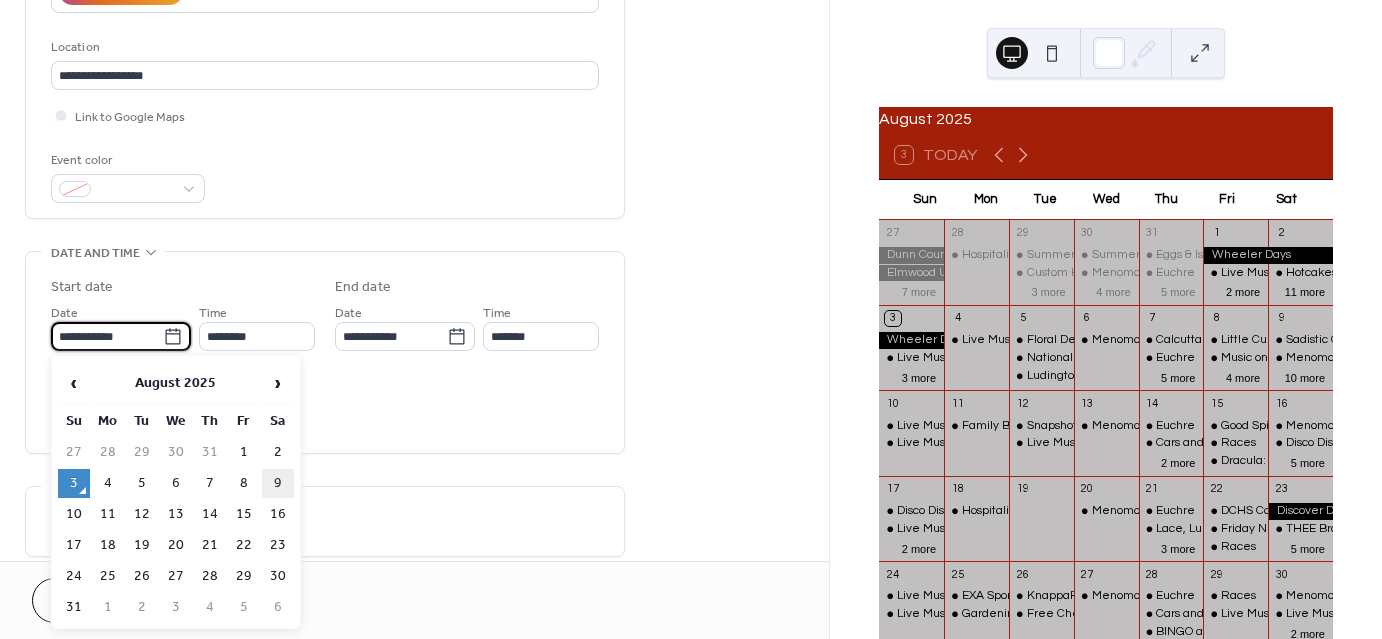 click on "9" at bounding box center (278, 483) 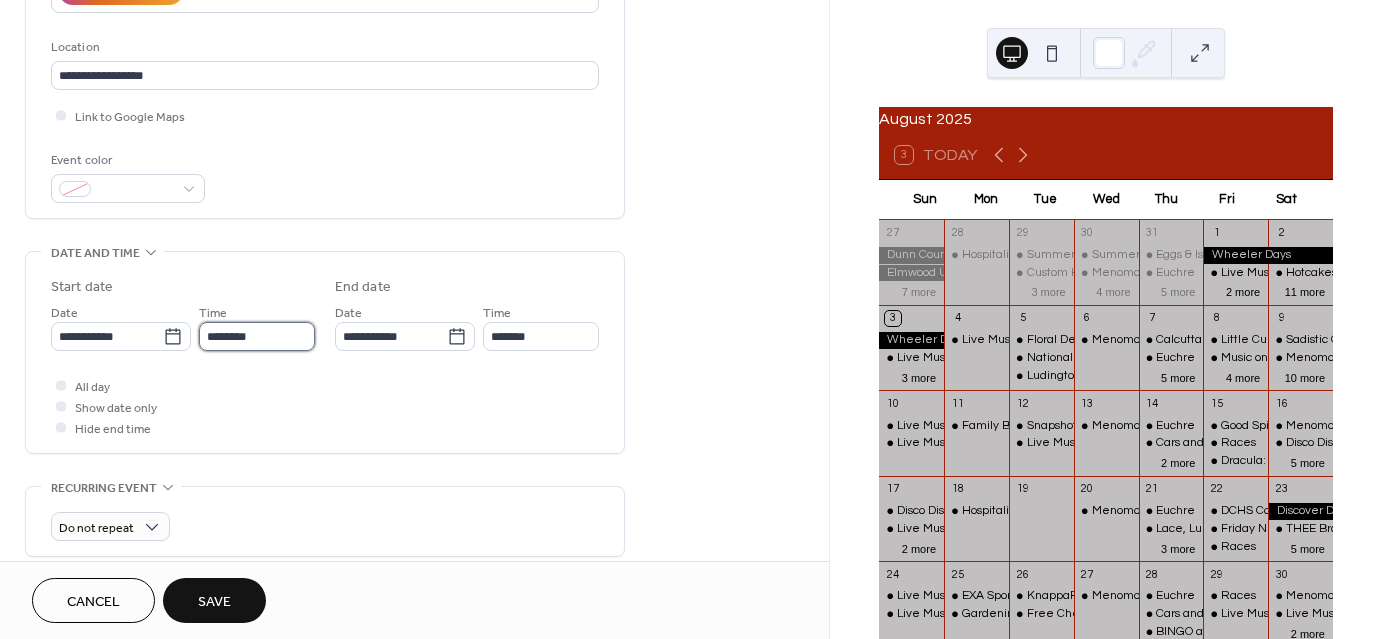 click on "********" at bounding box center [257, 336] 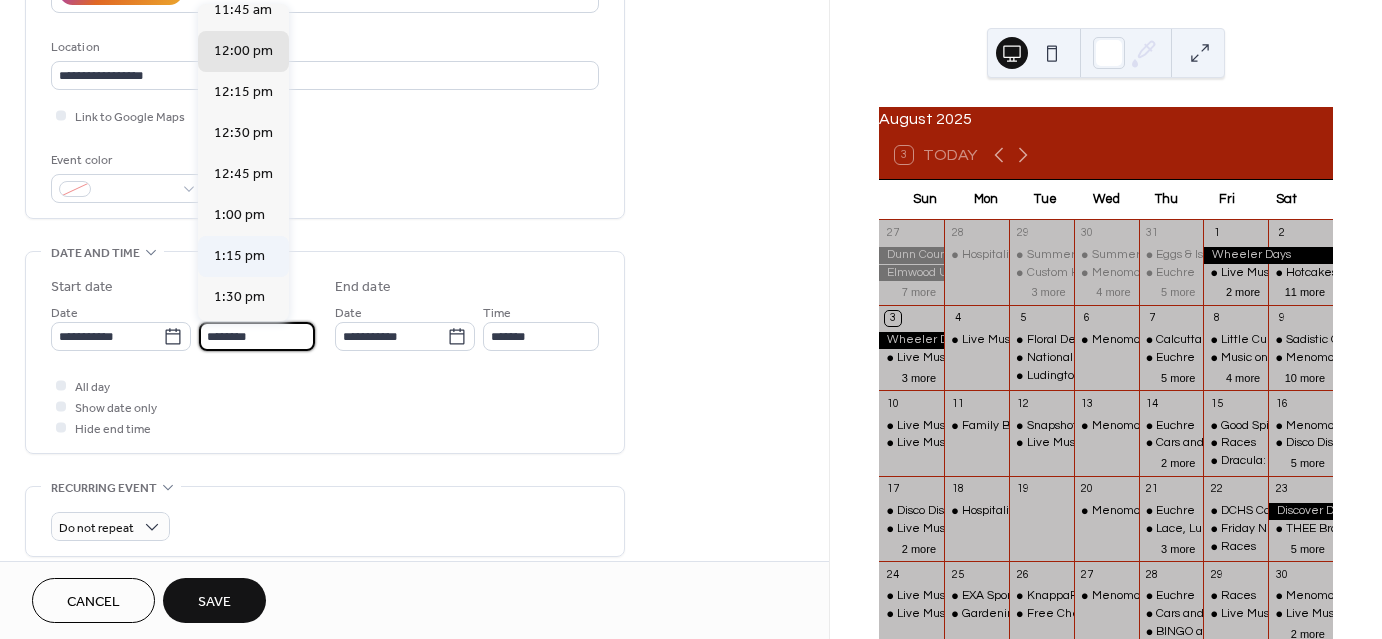 scroll, scrollTop: 1768, scrollLeft: 0, axis: vertical 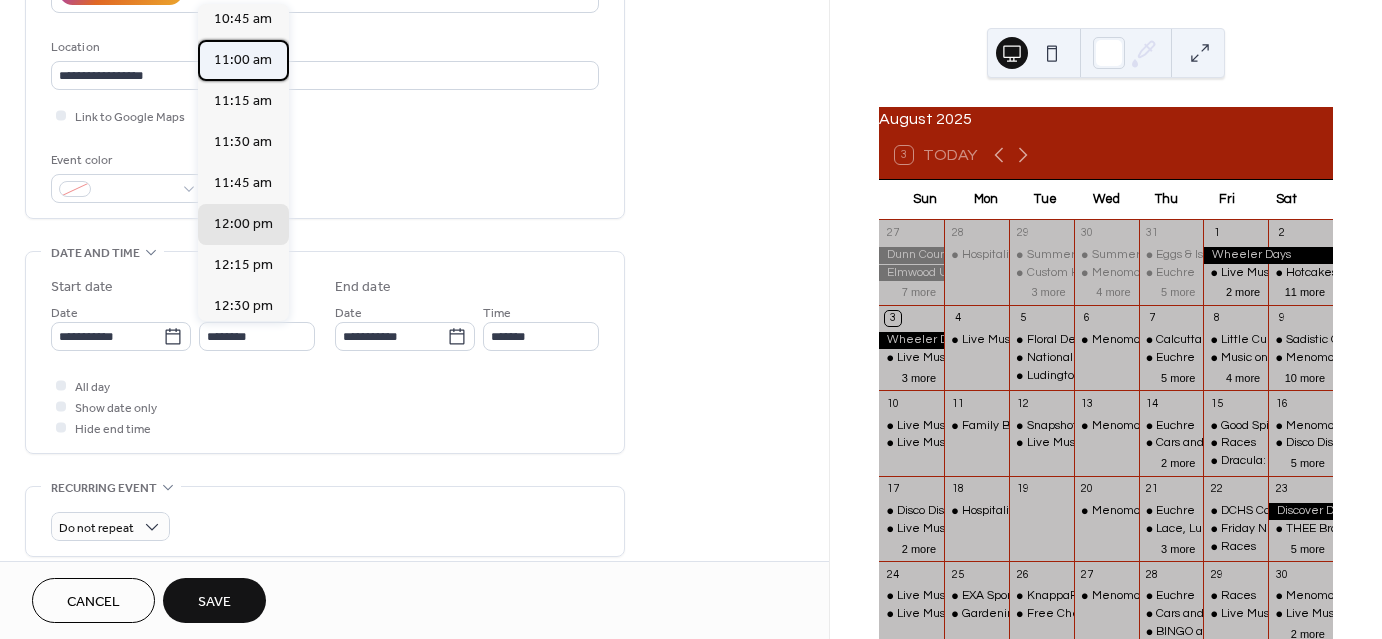 click on "11:00 am" at bounding box center [243, 60] 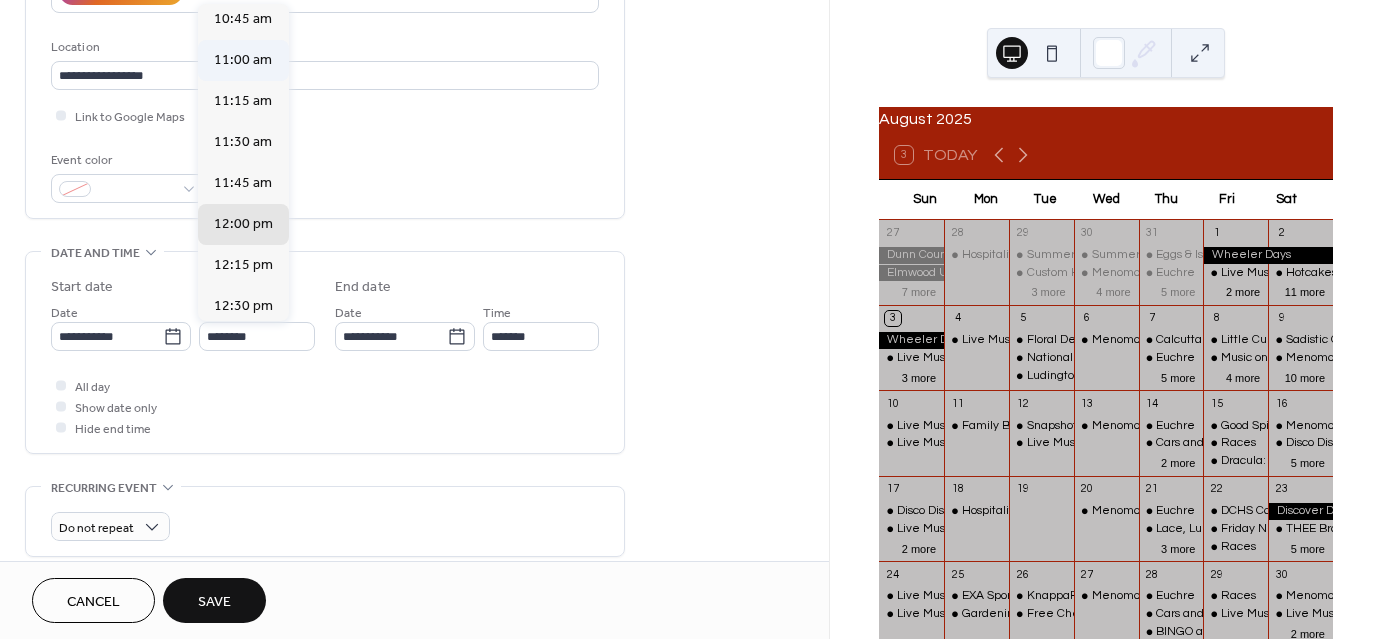 type on "********" 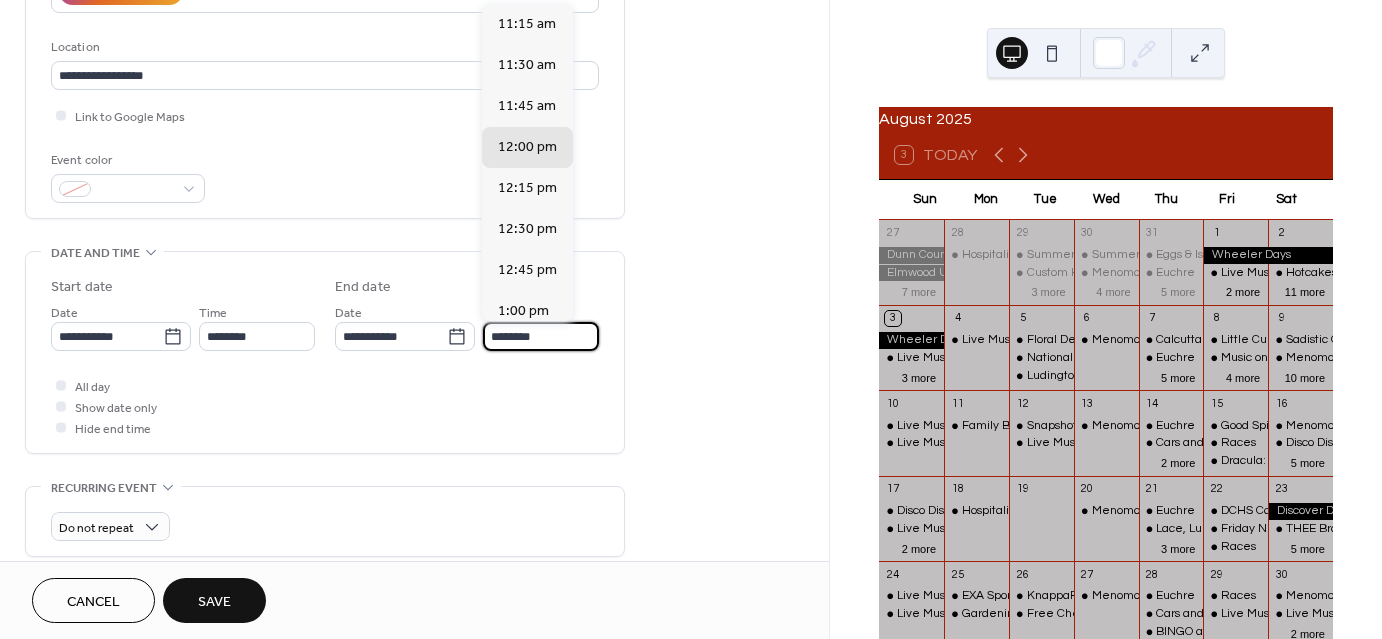 click on "********" at bounding box center (541, 336) 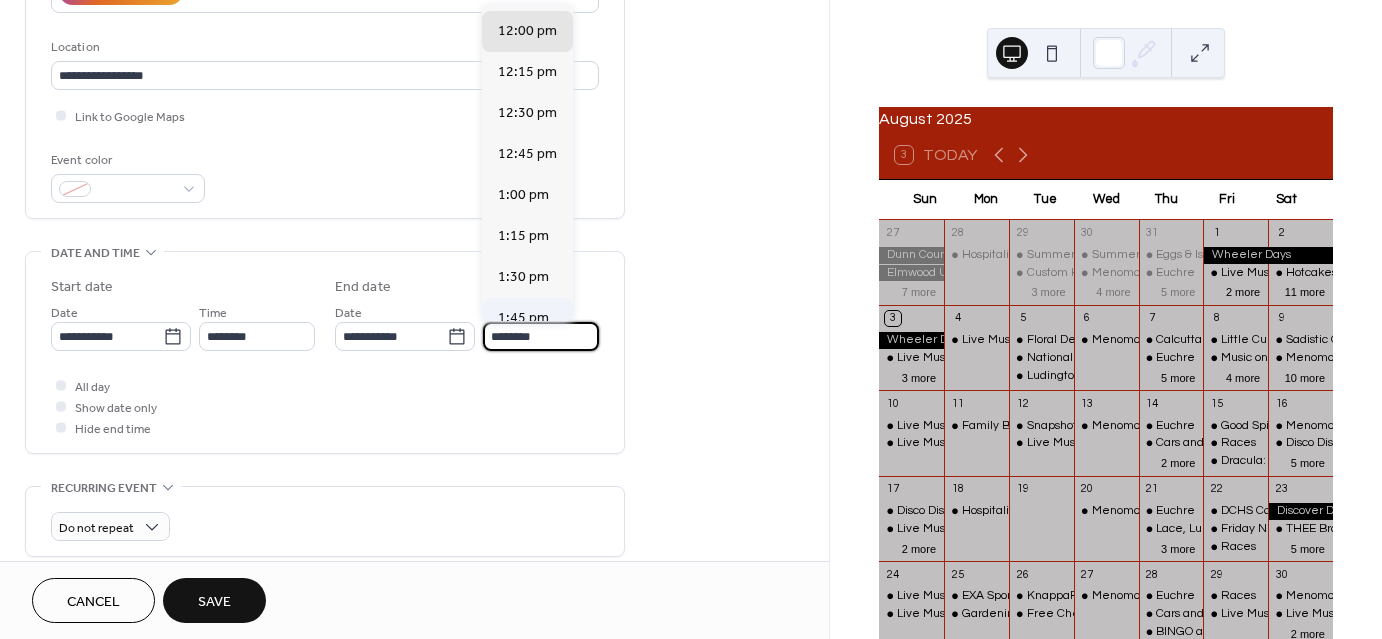 scroll, scrollTop: 200, scrollLeft: 0, axis: vertical 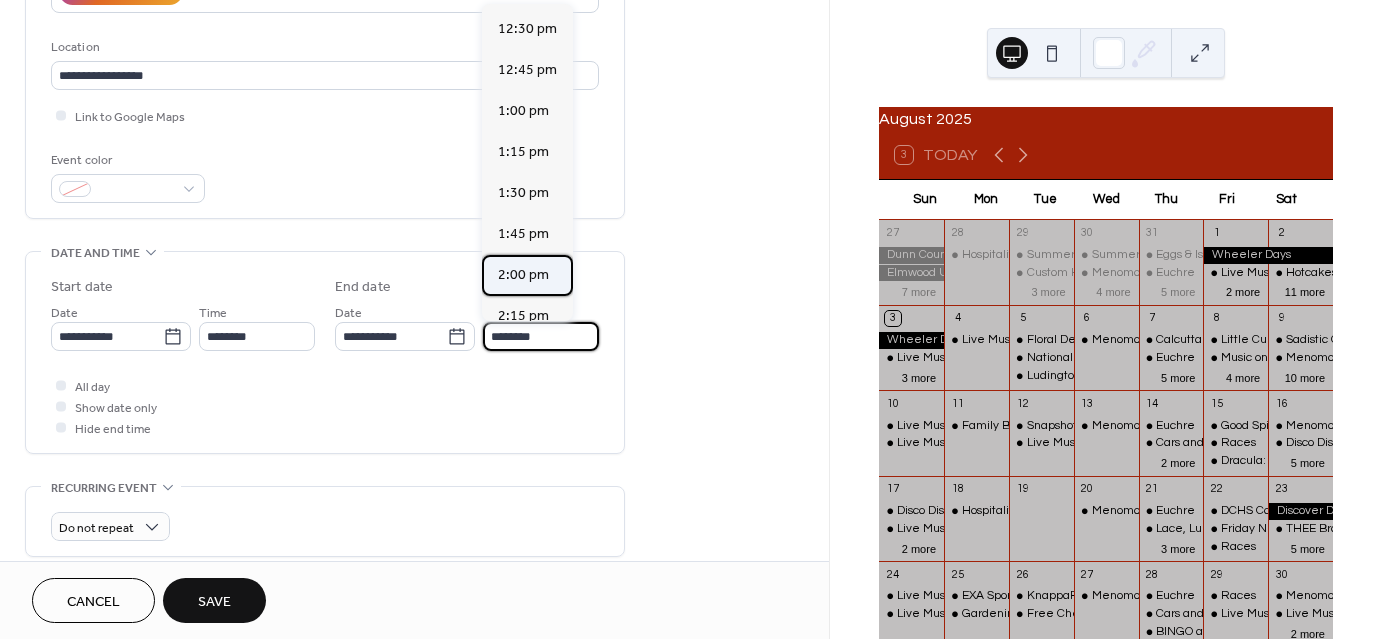 click on "2:00 pm" at bounding box center (523, 275) 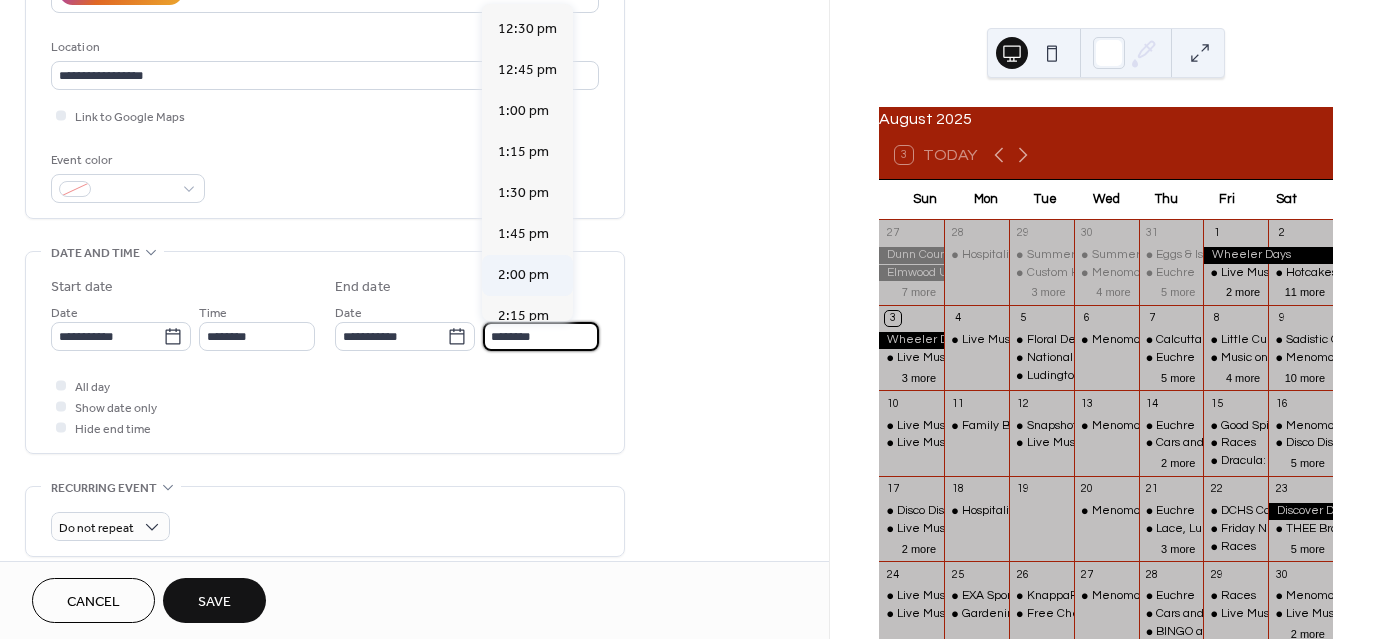 type on "*******" 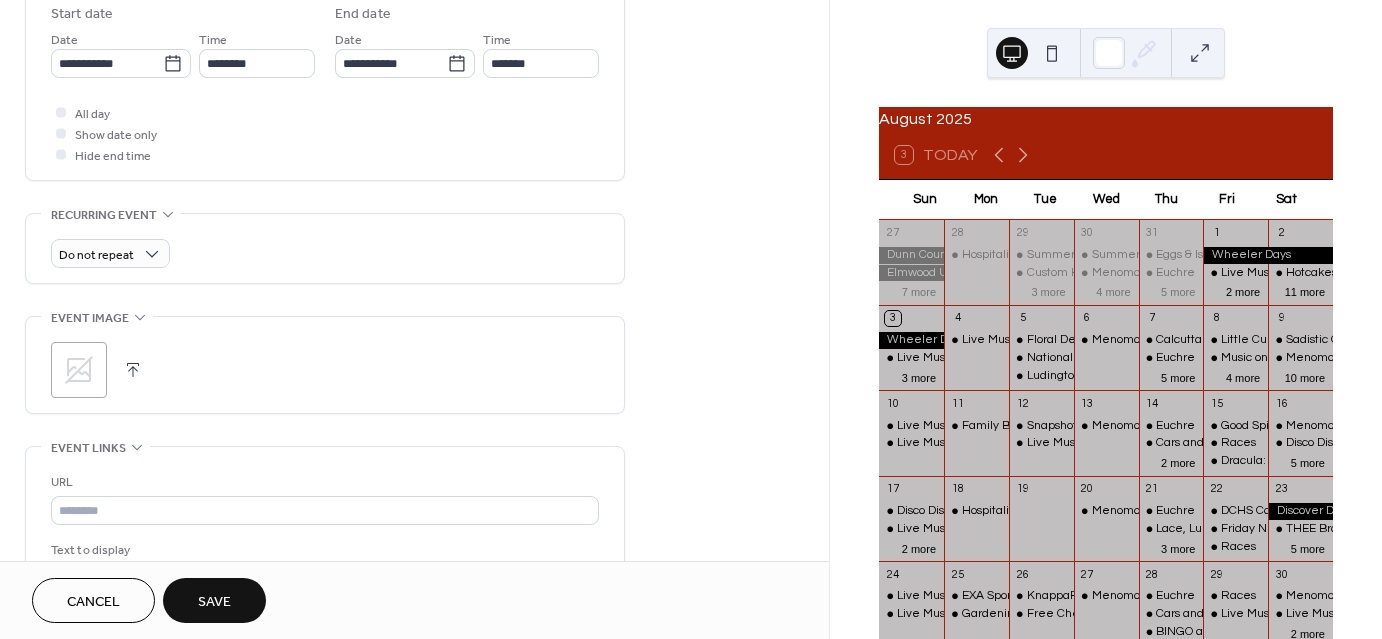 scroll, scrollTop: 700, scrollLeft: 0, axis: vertical 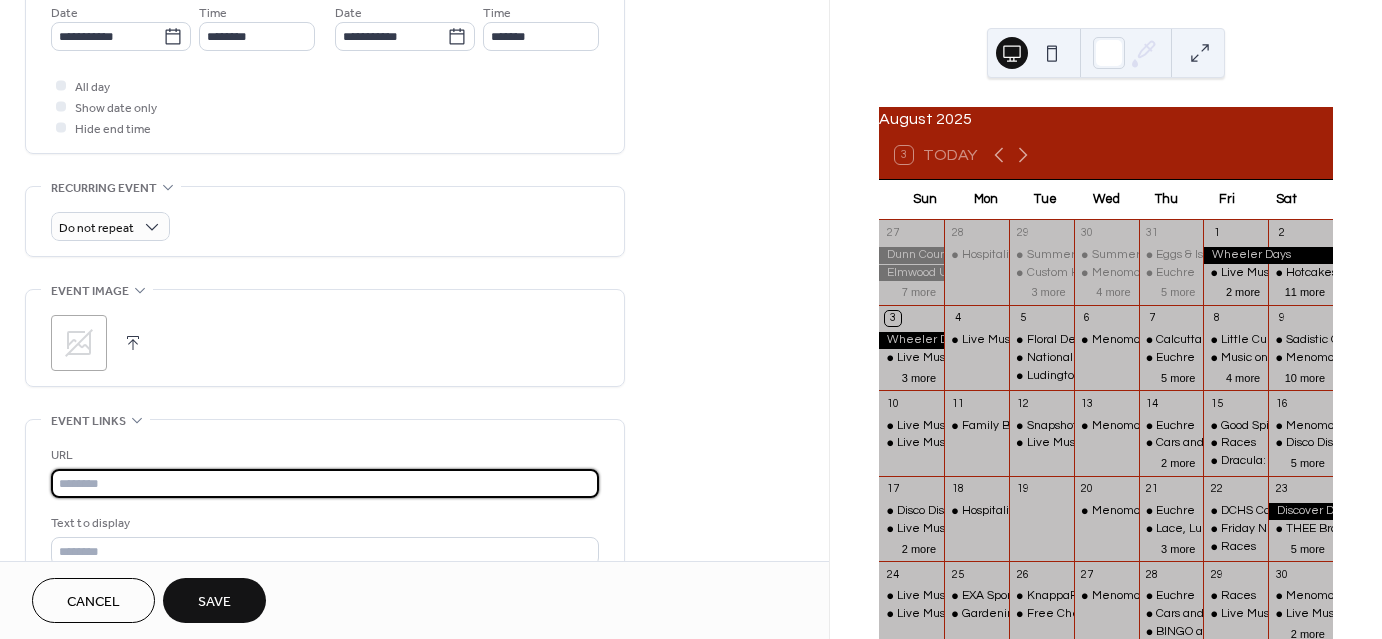 paste on "**********" 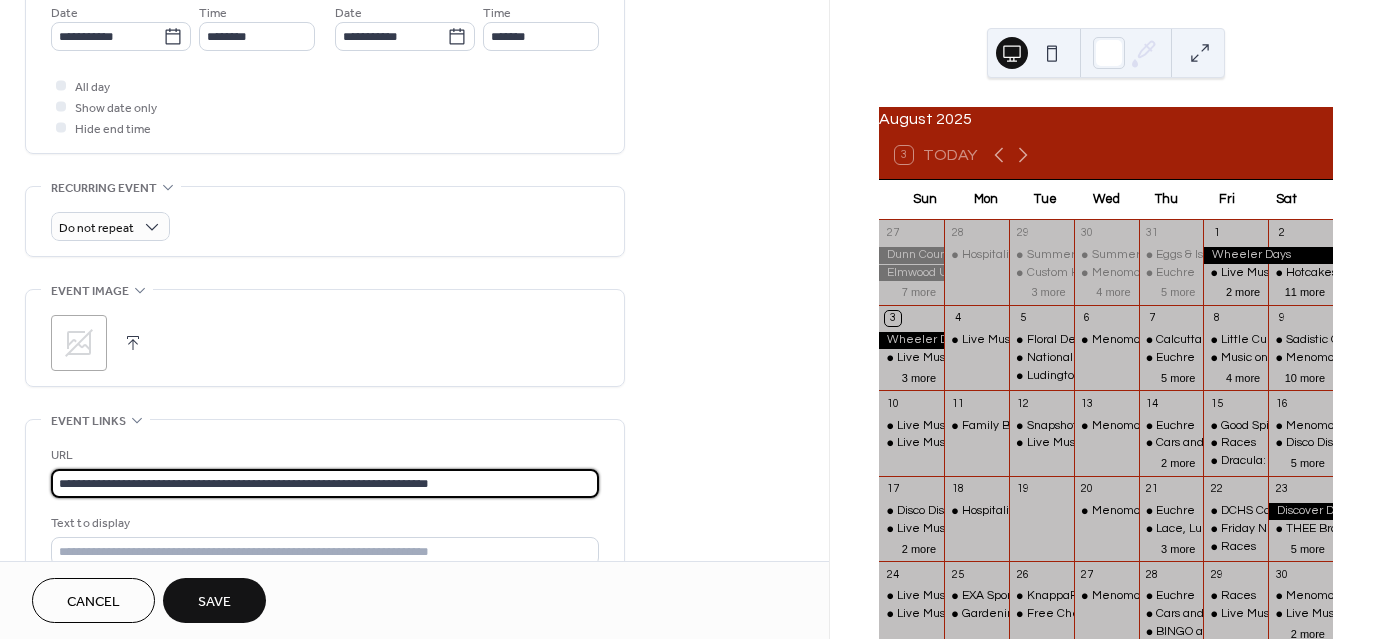 type on "**********" 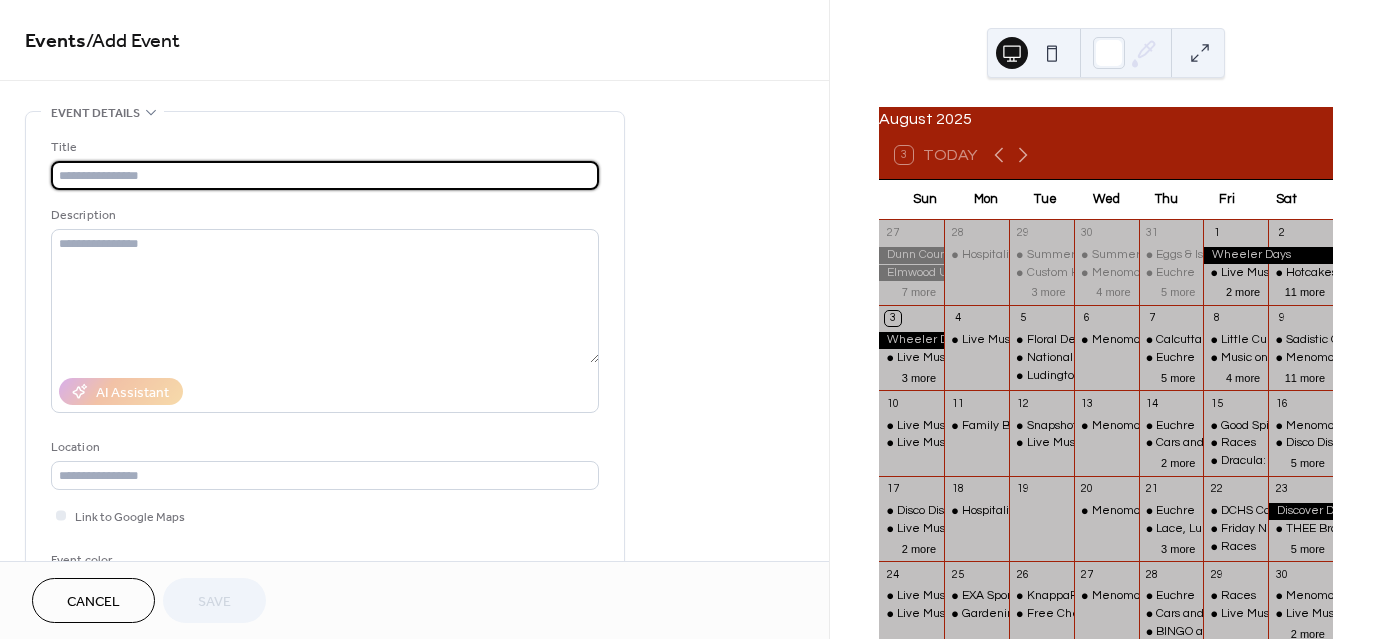 scroll, scrollTop: 0, scrollLeft: 0, axis: both 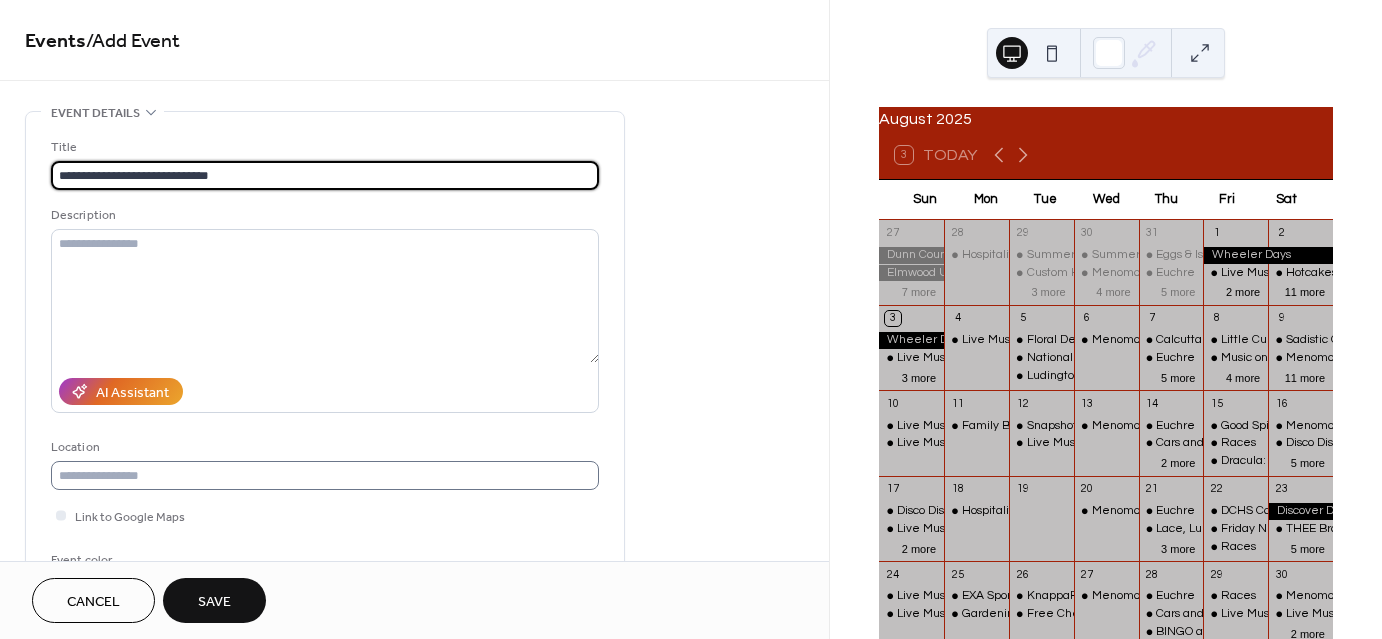 type on "**********" 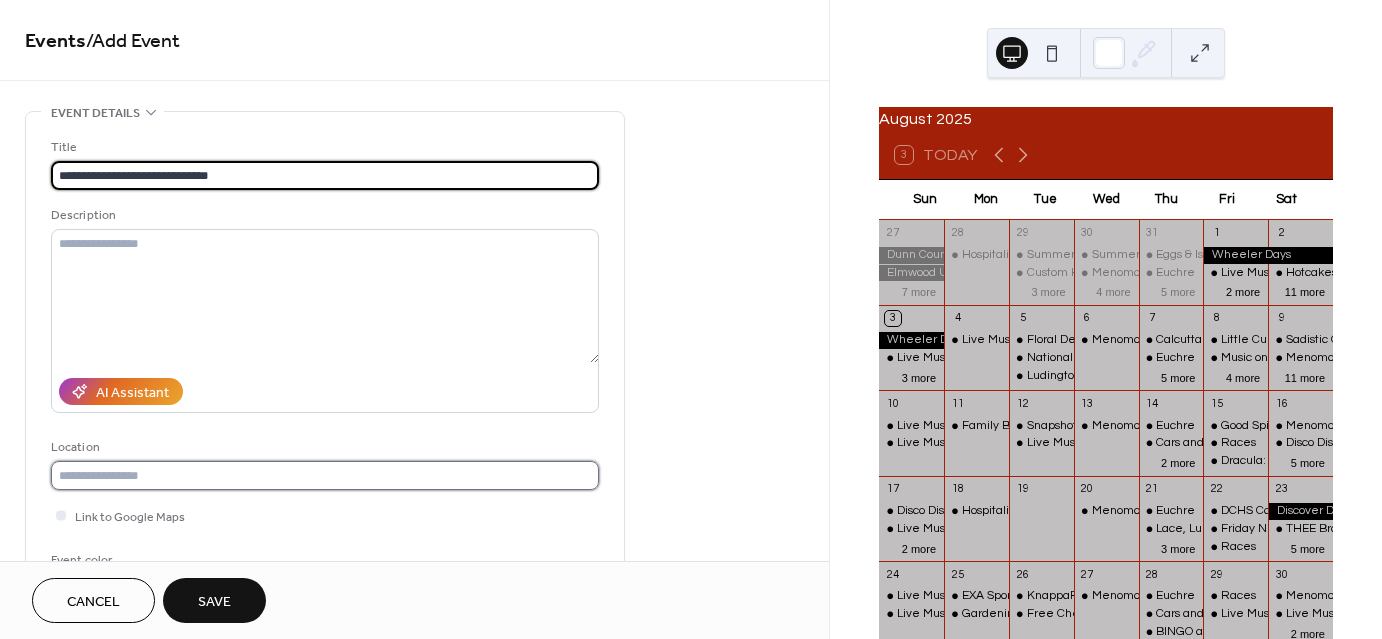 click at bounding box center [325, 475] 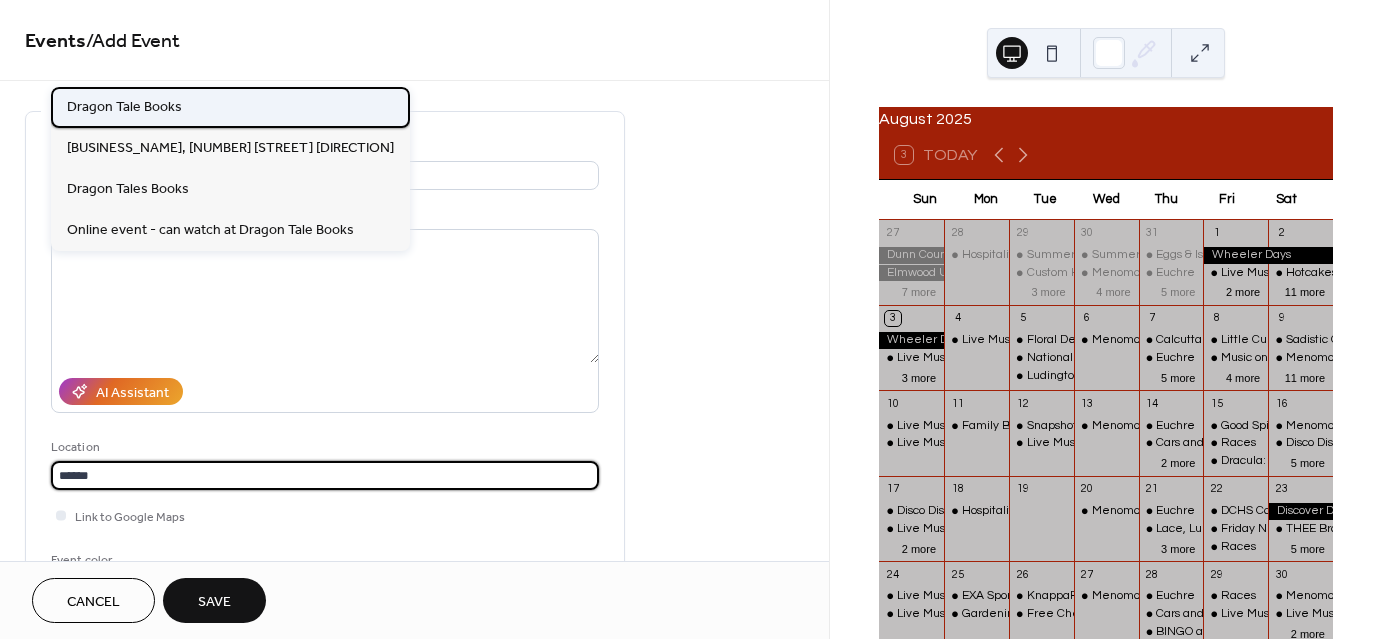 click on "Dragon Tale Books" at bounding box center (124, 106) 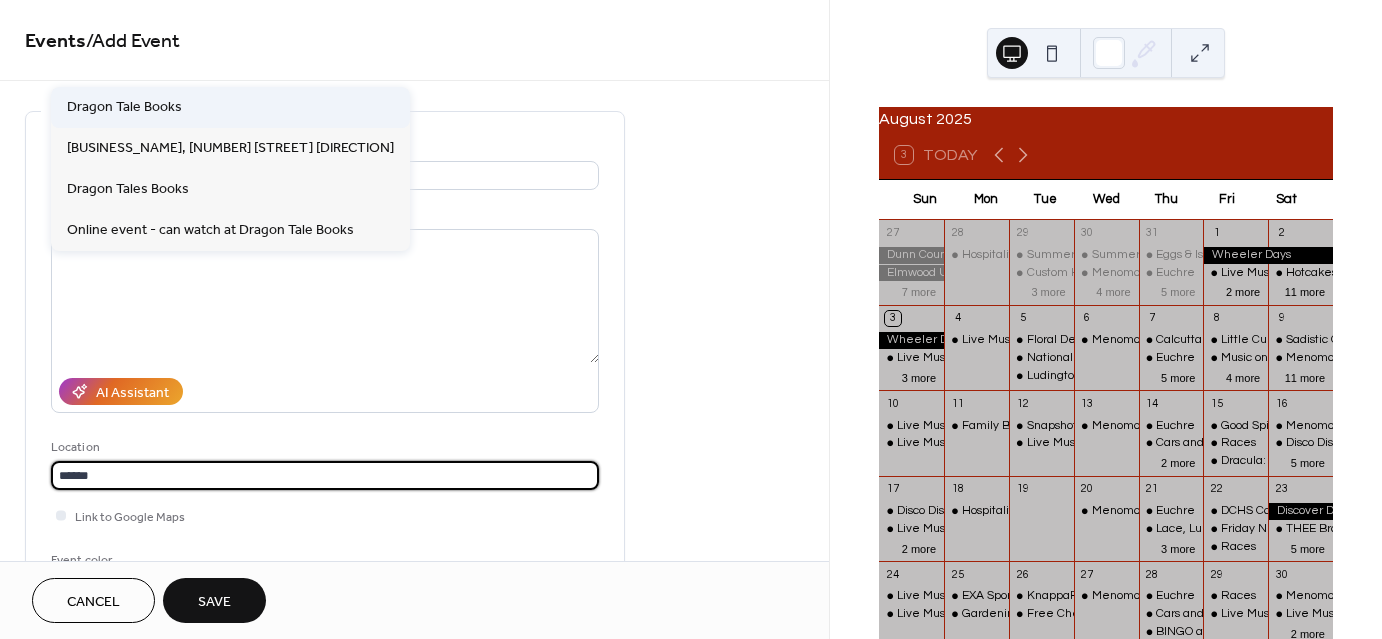 type on "**********" 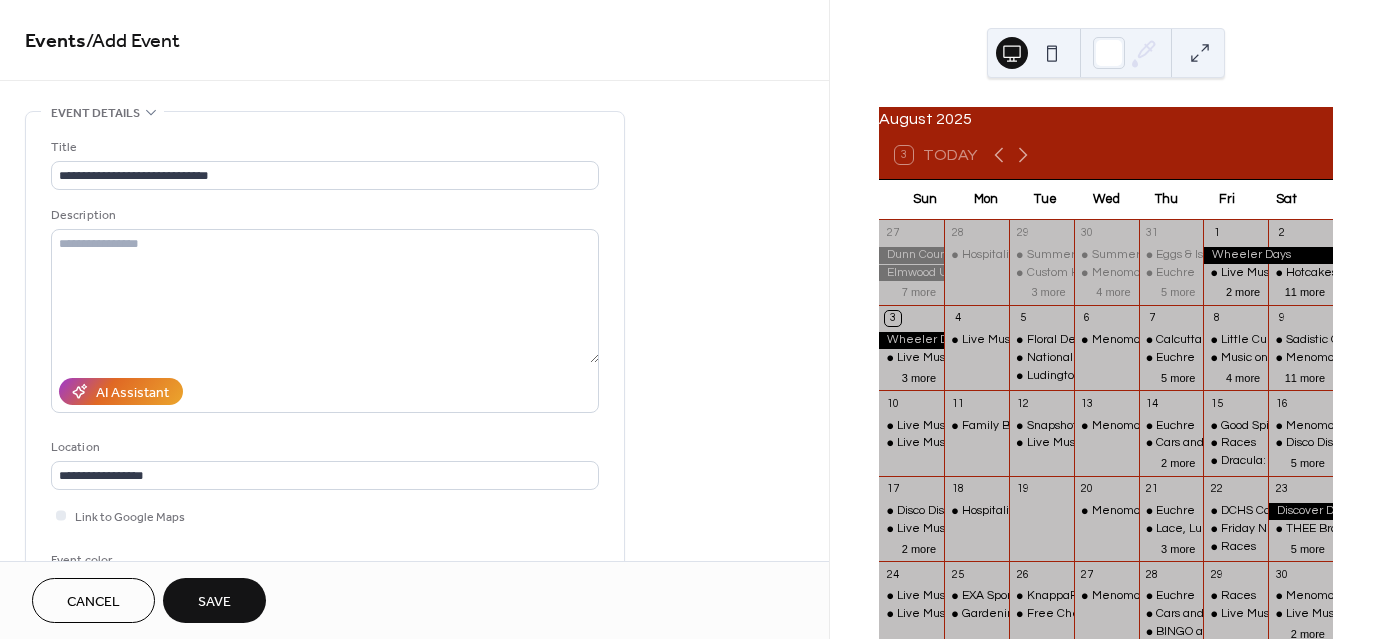 scroll, scrollTop: 400, scrollLeft: 0, axis: vertical 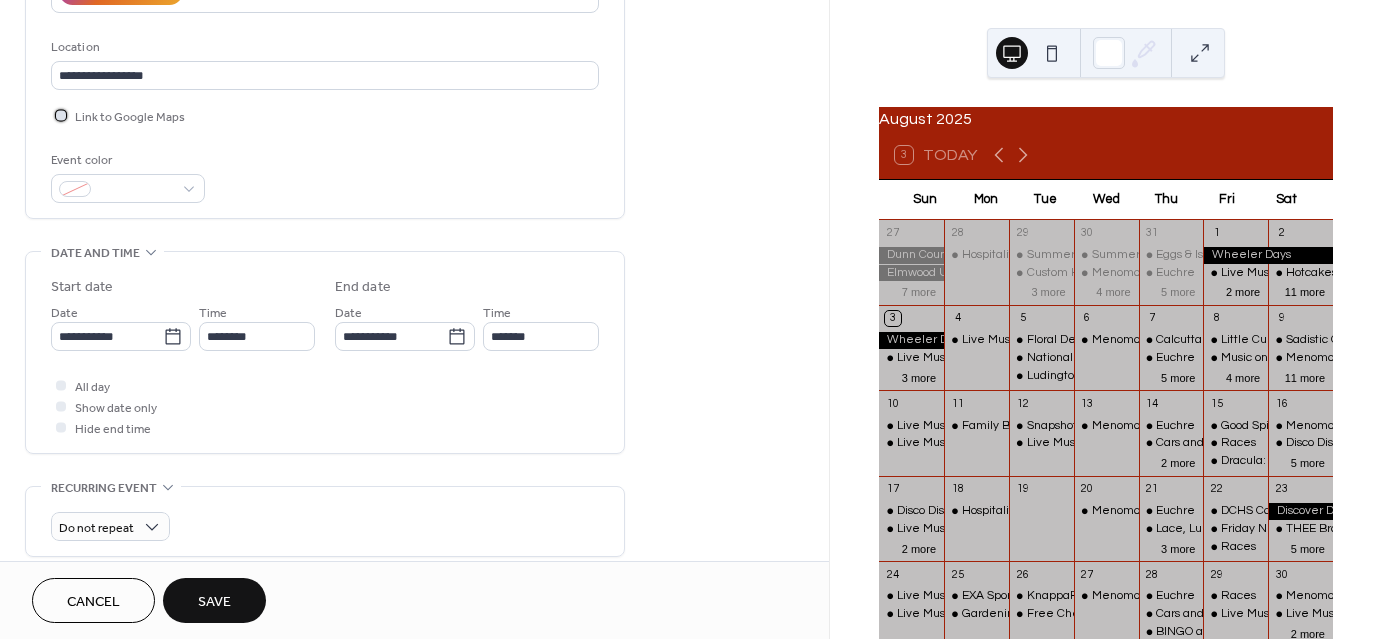 click at bounding box center (61, 115) 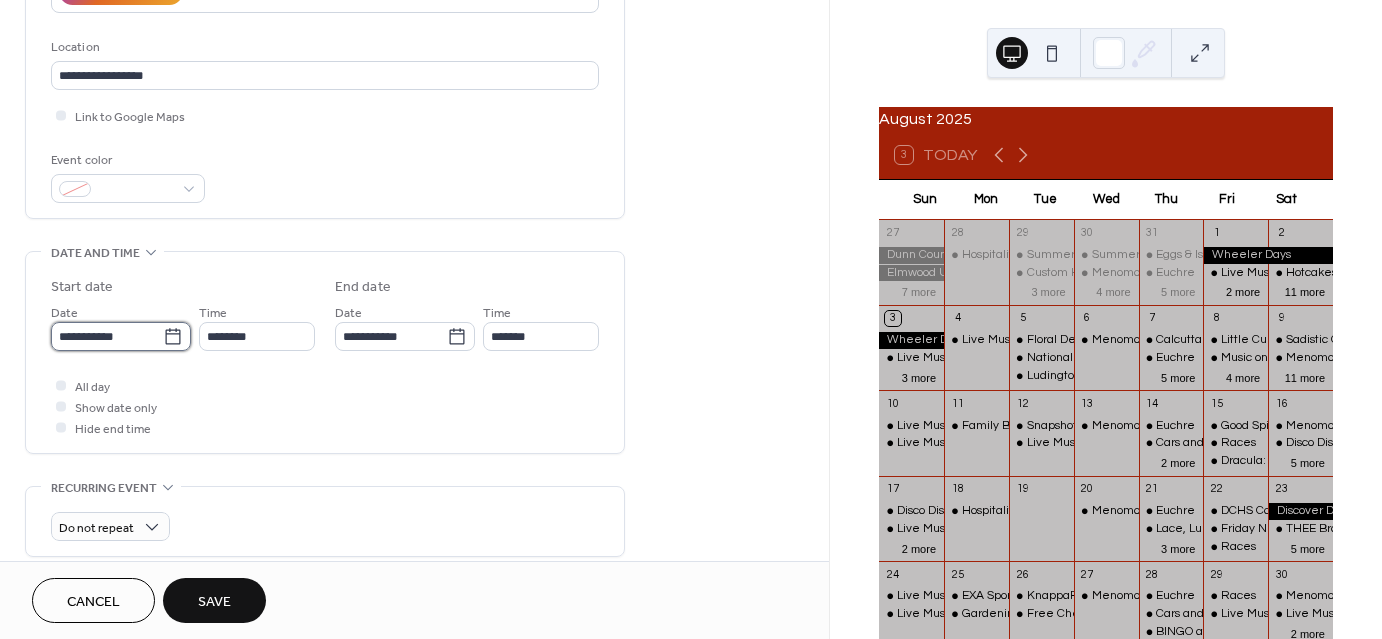 click on "**********" at bounding box center (107, 336) 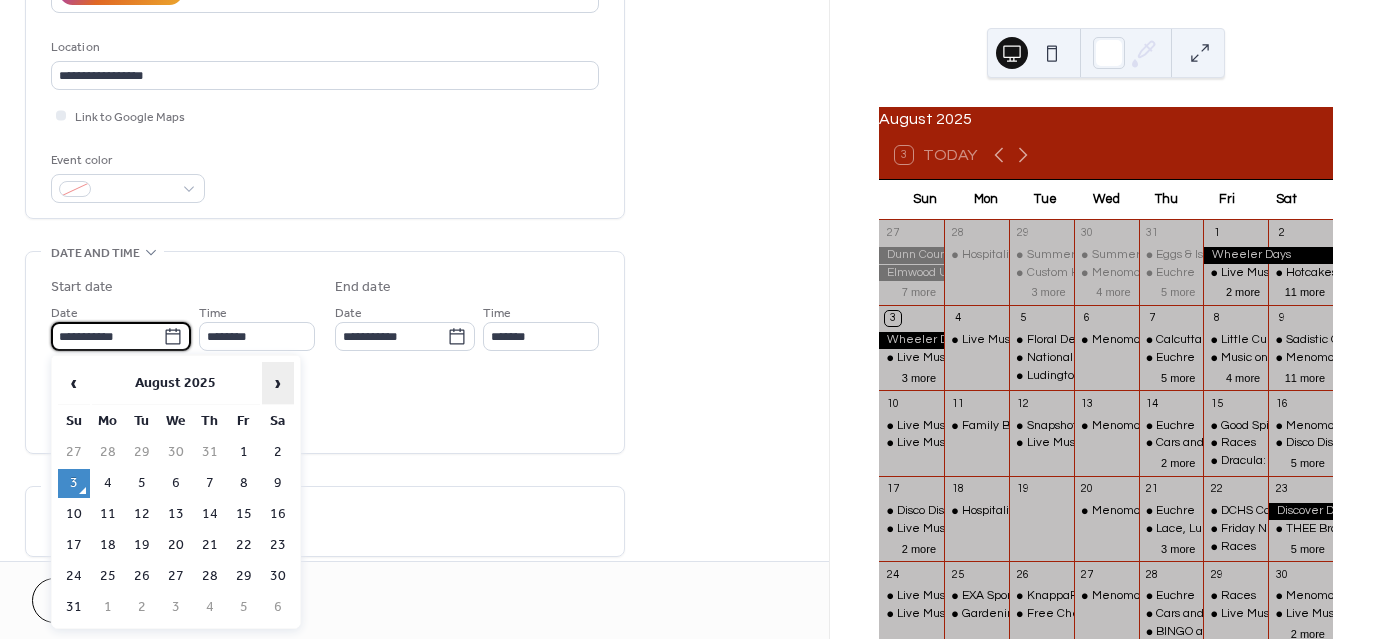 click on "›" at bounding box center (278, 383) 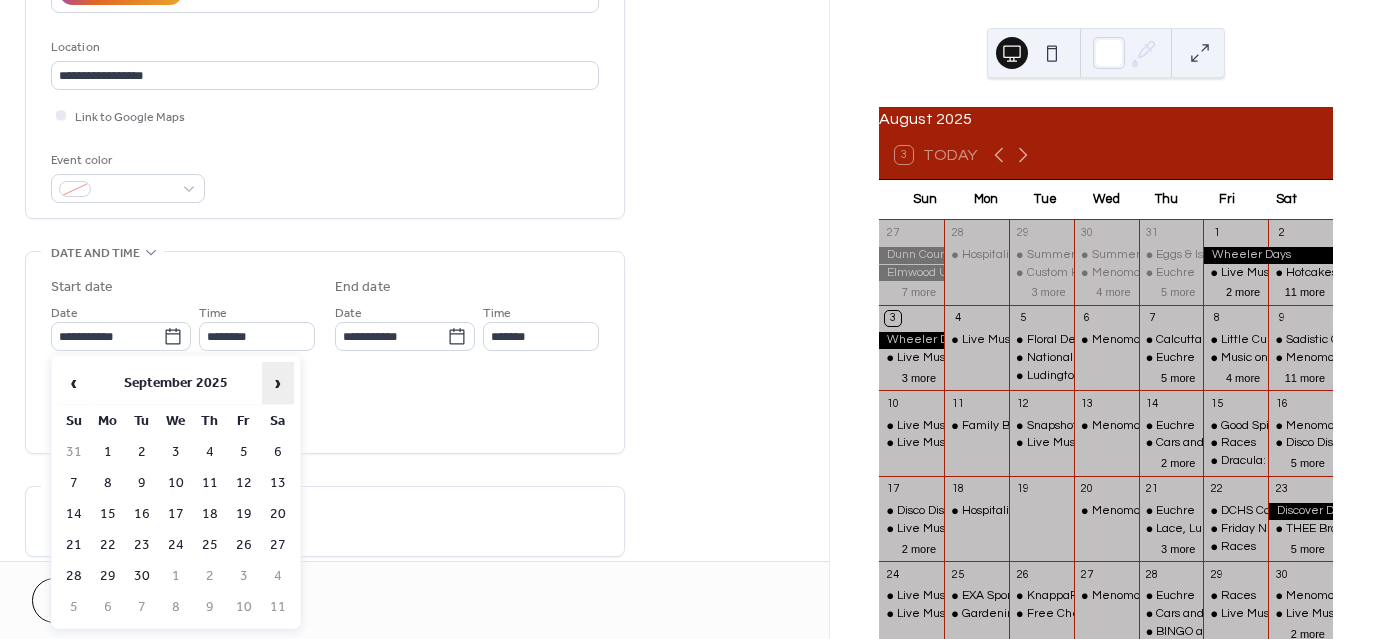 click on "›" at bounding box center (278, 383) 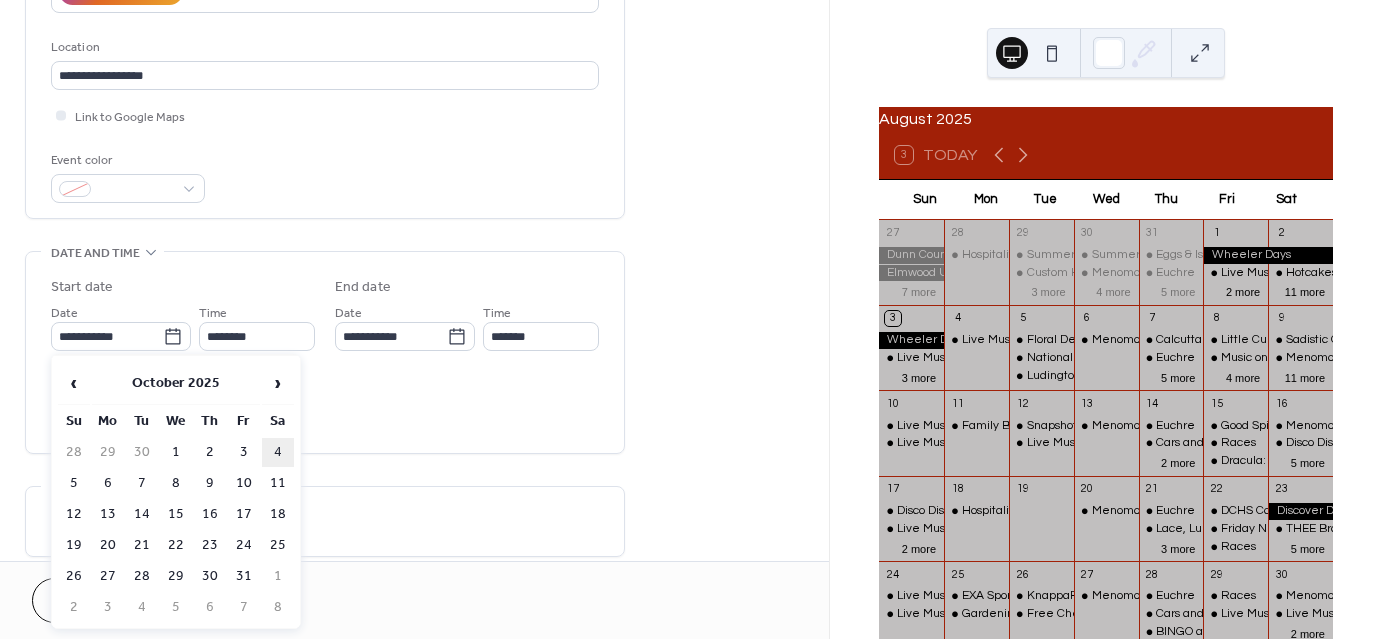 click on "4" at bounding box center [278, 452] 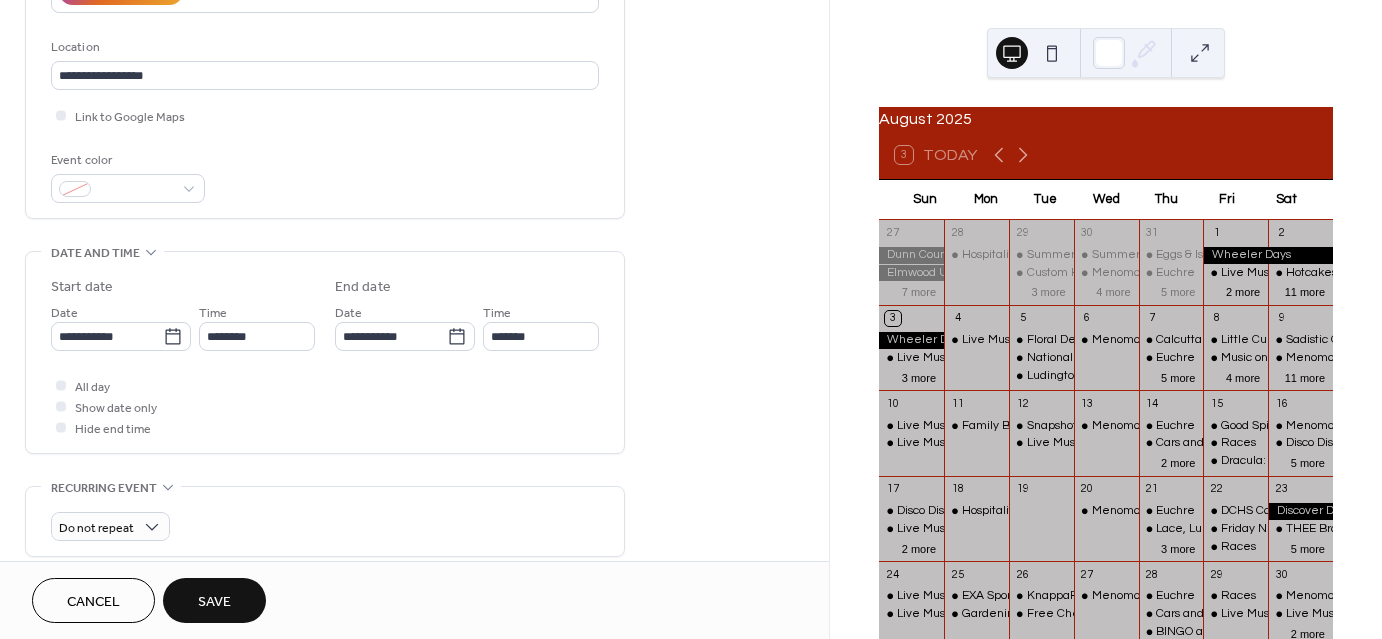 type on "**********" 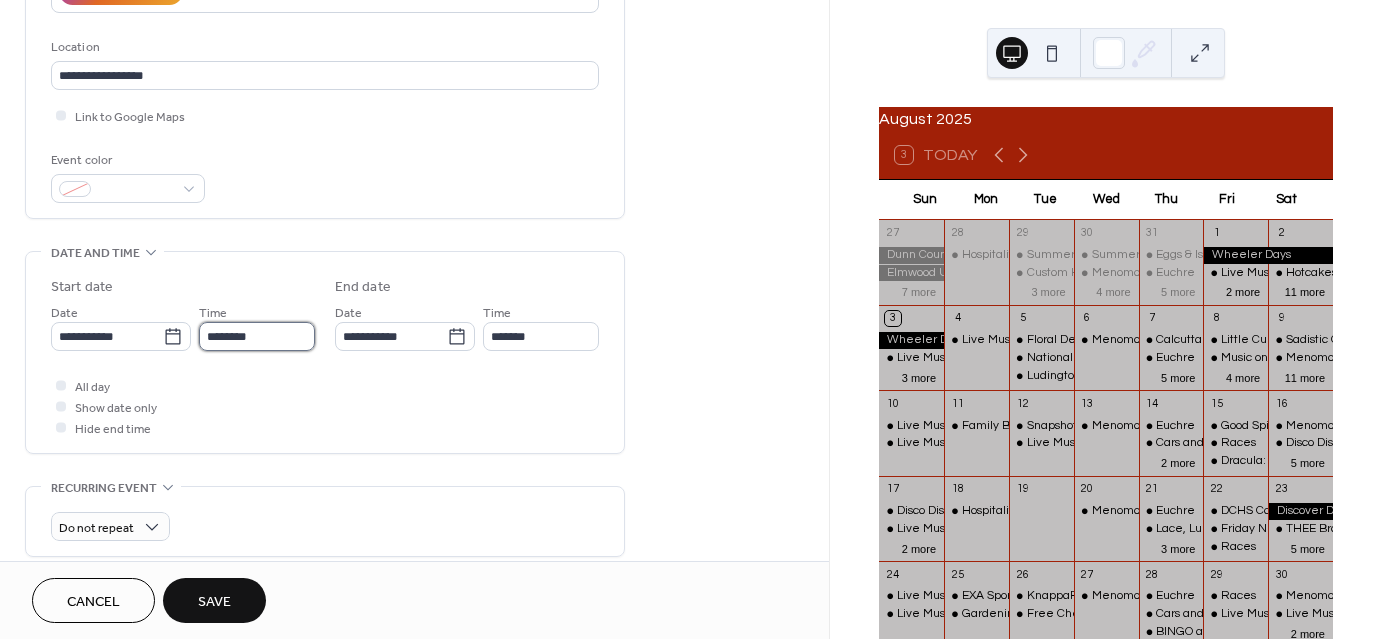 click on "********" at bounding box center (257, 336) 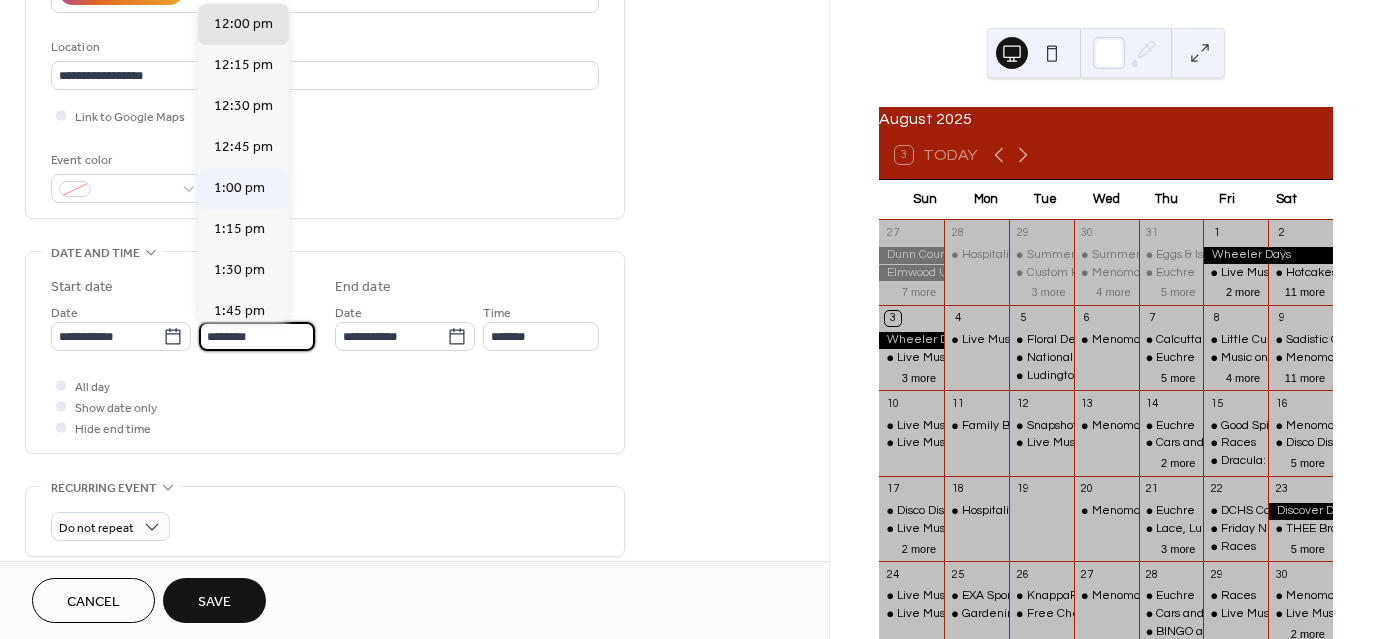 scroll, scrollTop: 1668, scrollLeft: 0, axis: vertical 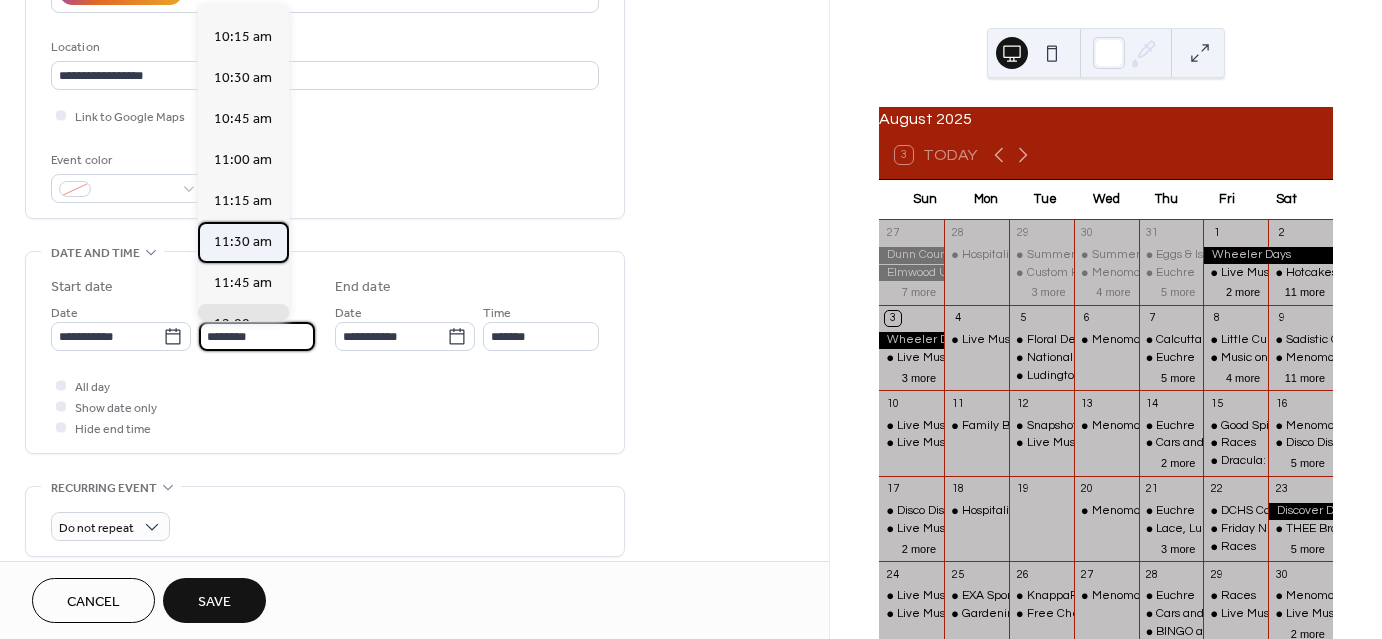 click on "11:30 am" at bounding box center (243, 242) 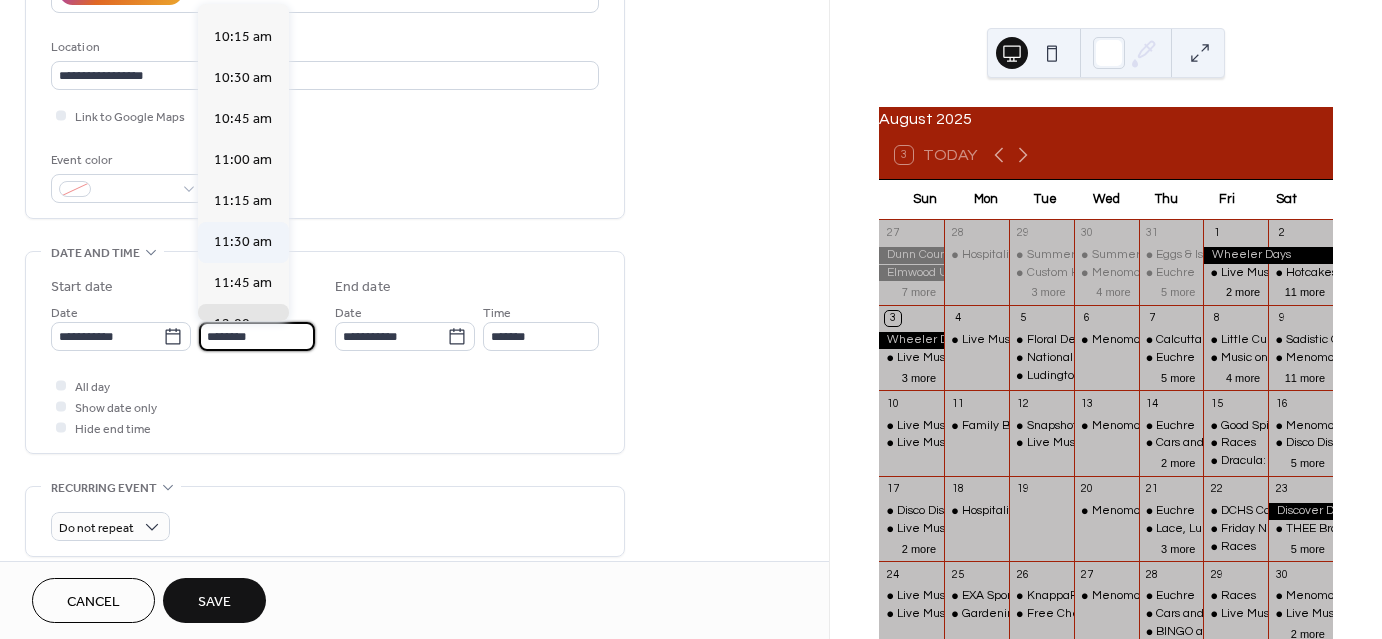 type on "********" 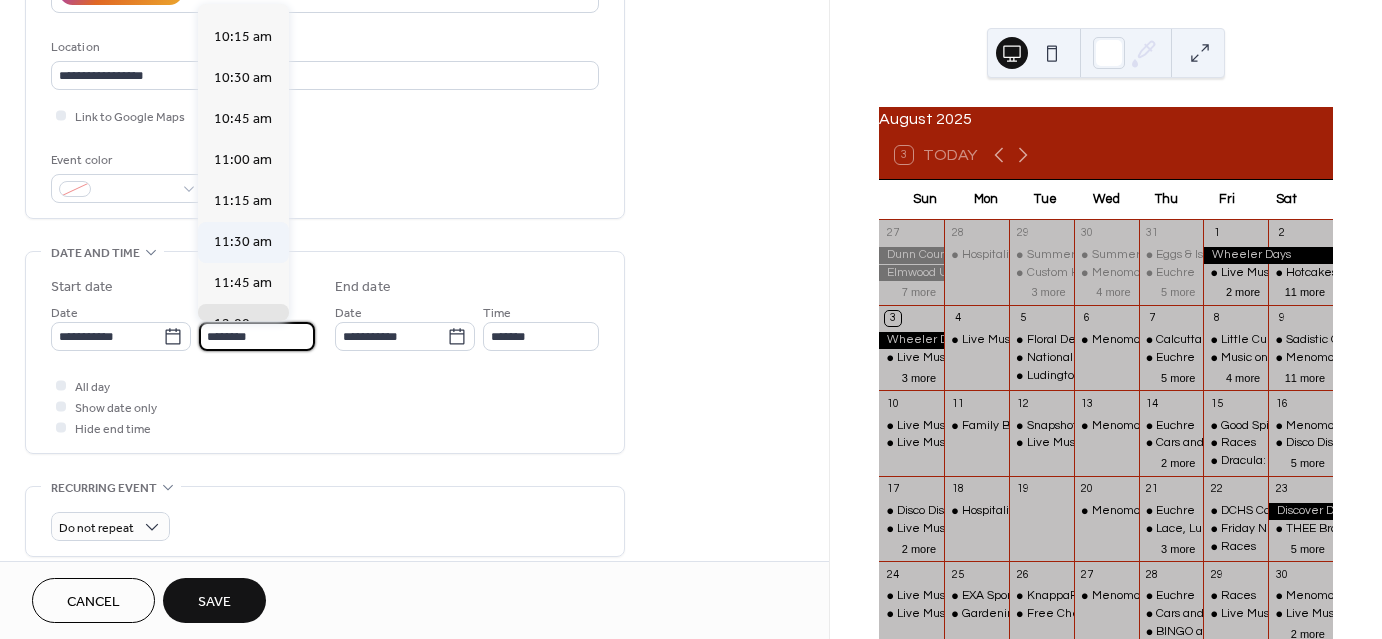 type on "********" 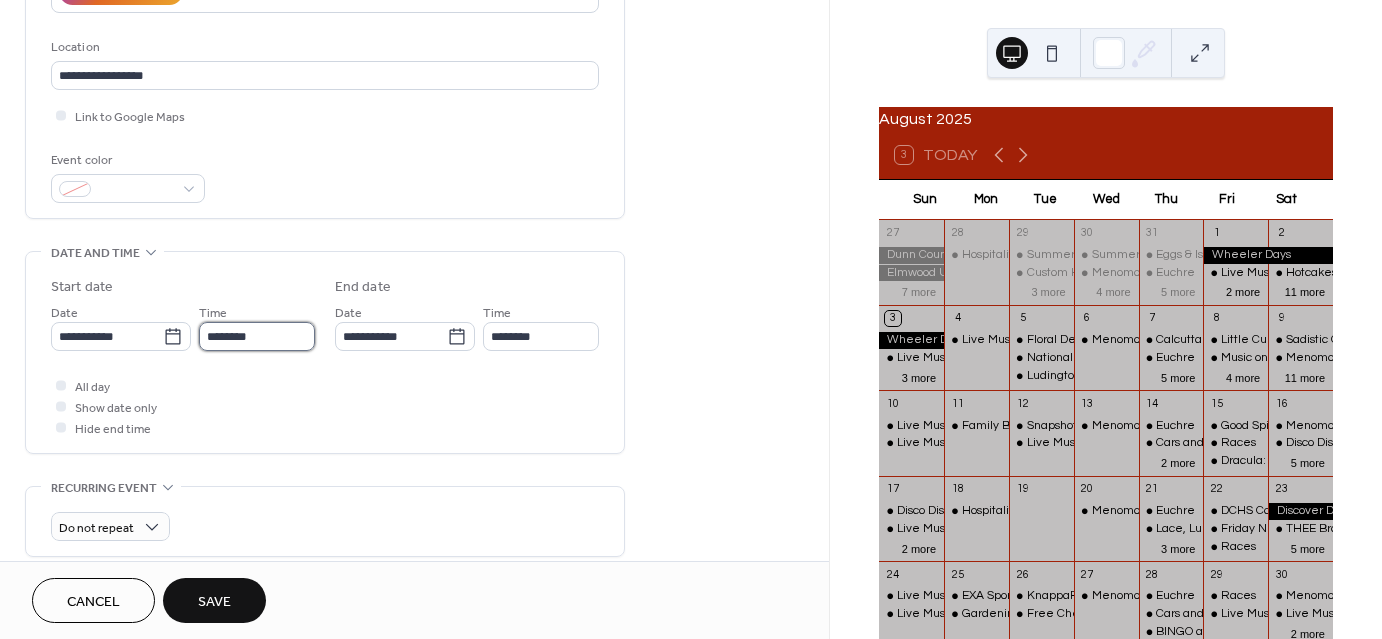 click on "********" at bounding box center [257, 336] 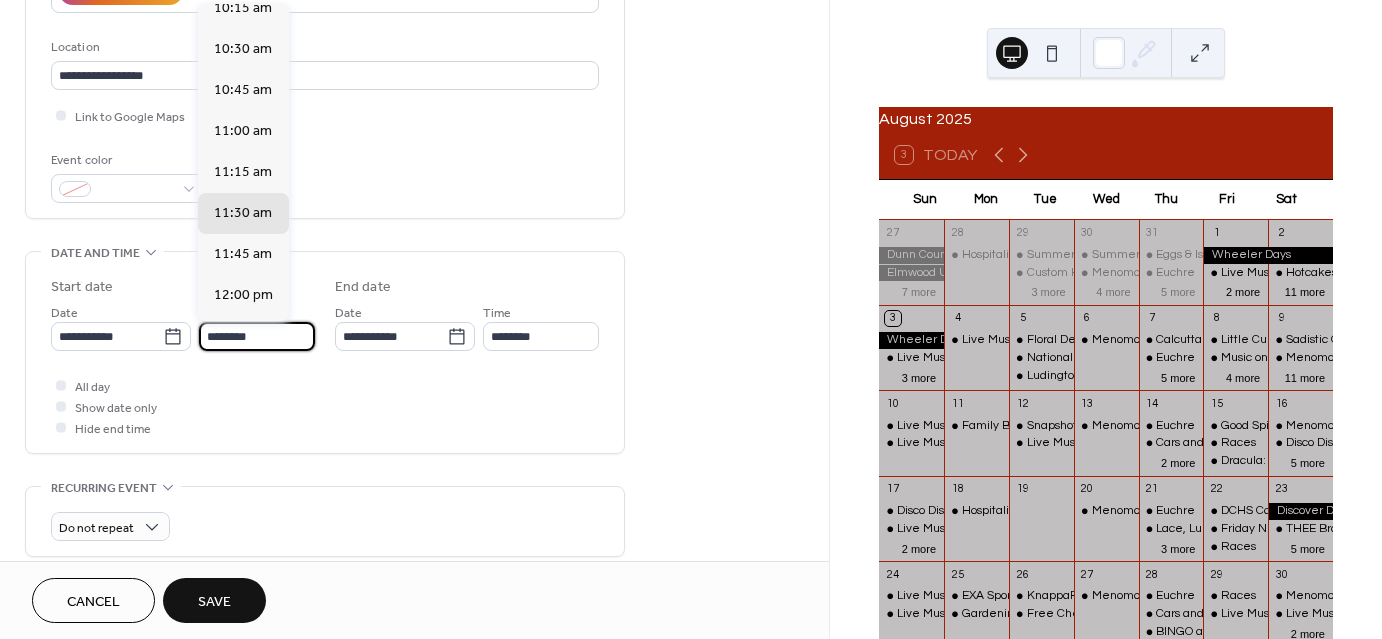 scroll, scrollTop: 1686, scrollLeft: 0, axis: vertical 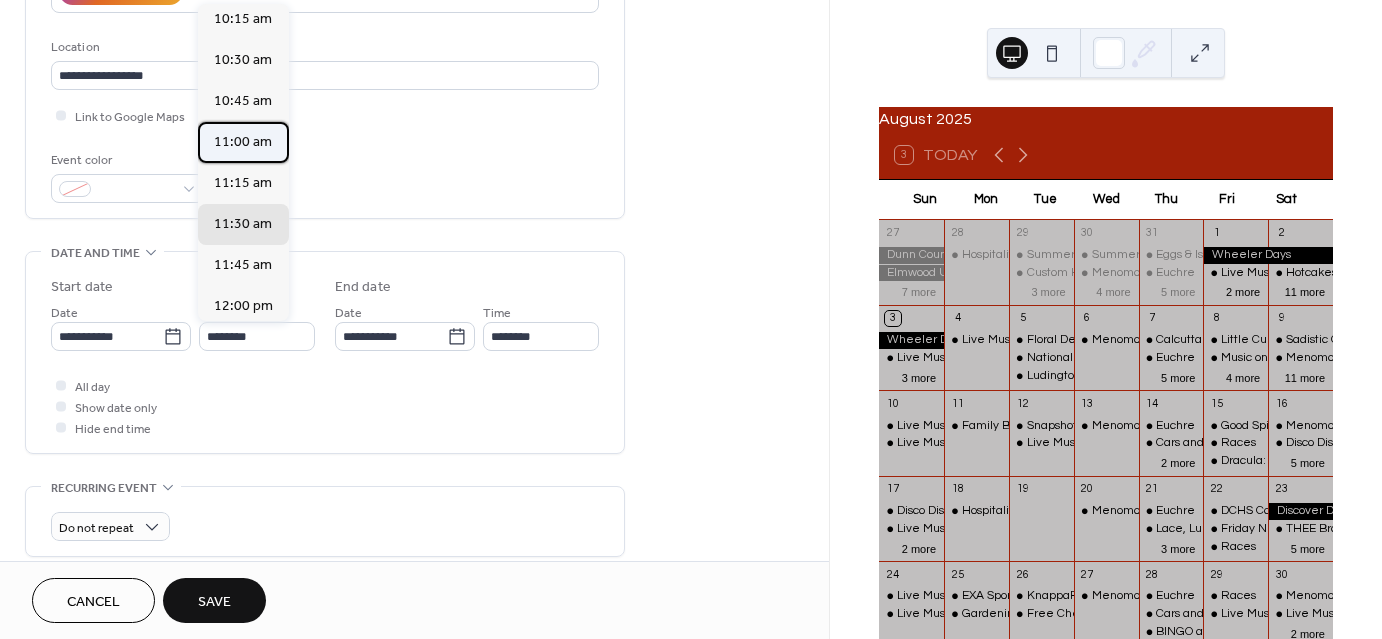 click on "11:00 am" at bounding box center (243, 142) 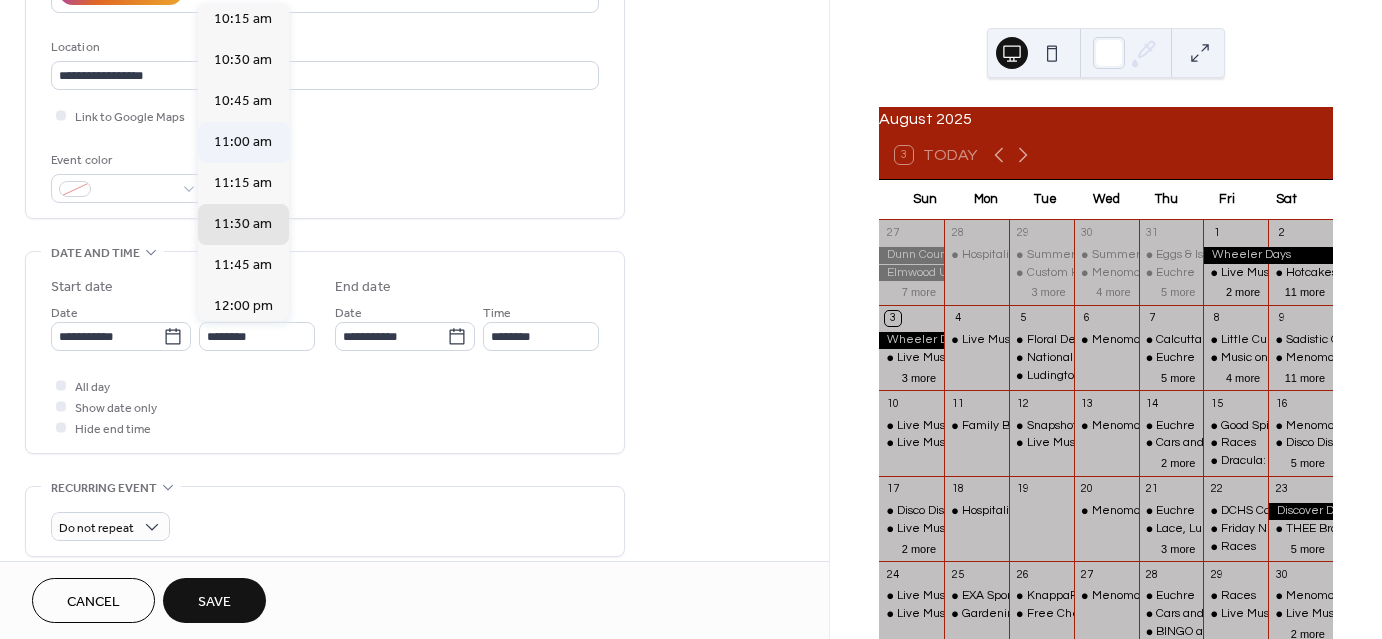 type on "********" 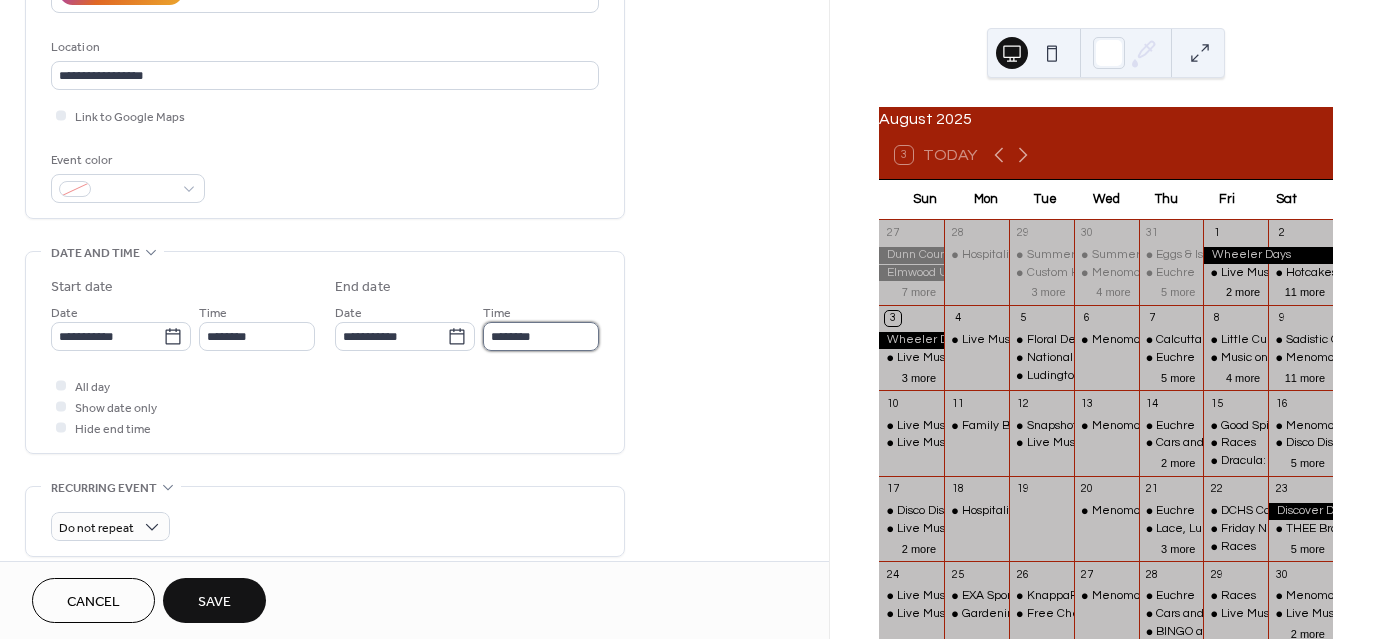 click on "********" at bounding box center [541, 336] 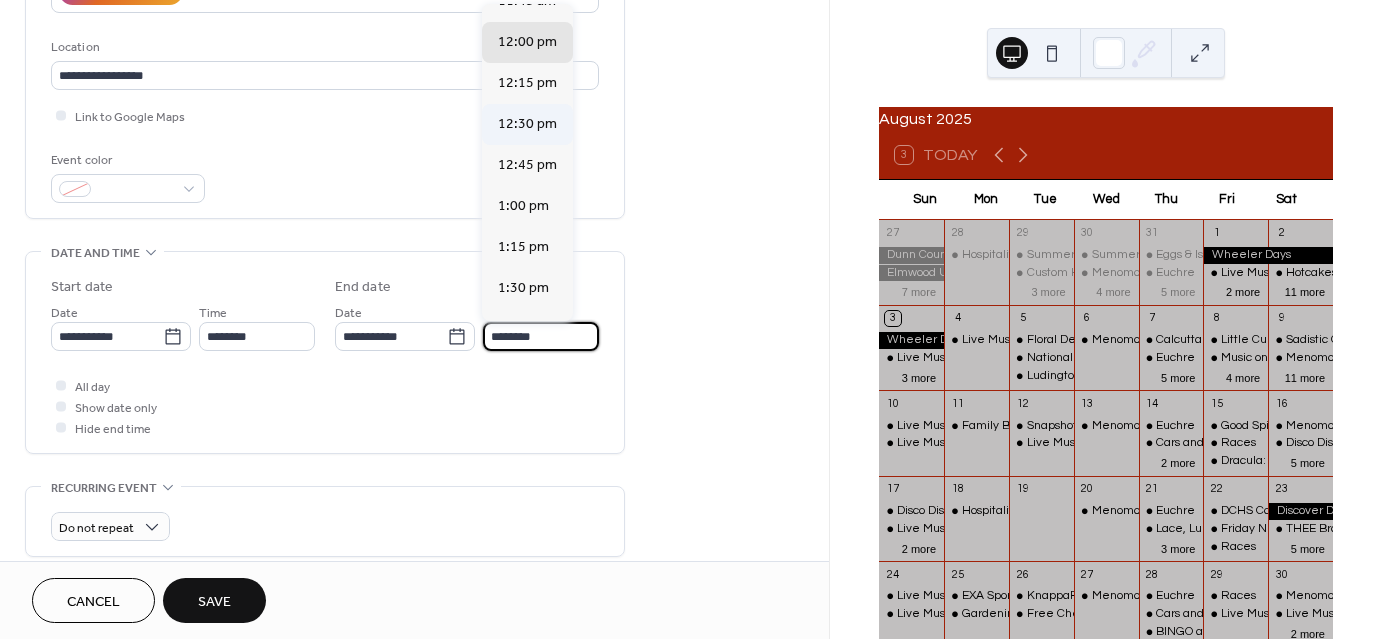 scroll, scrollTop: 300, scrollLeft: 0, axis: vertical 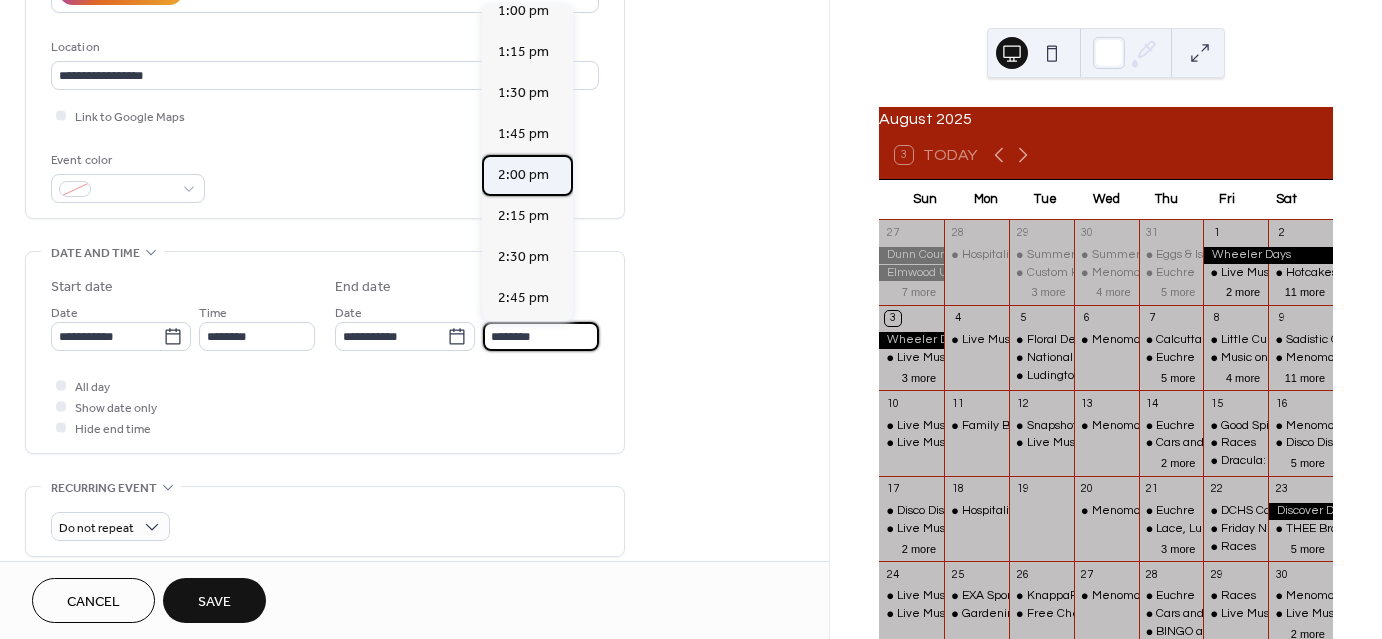 click on "2:00 pm" at bounding box center [523, 175] 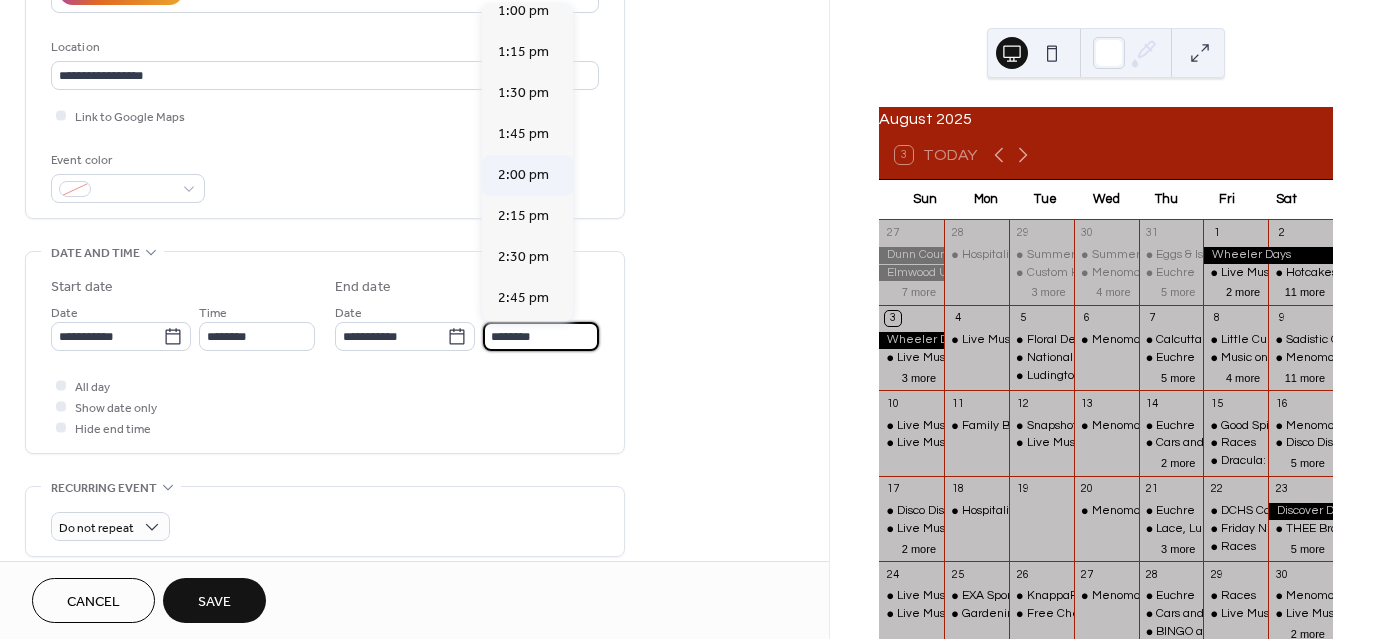 type on "*******" 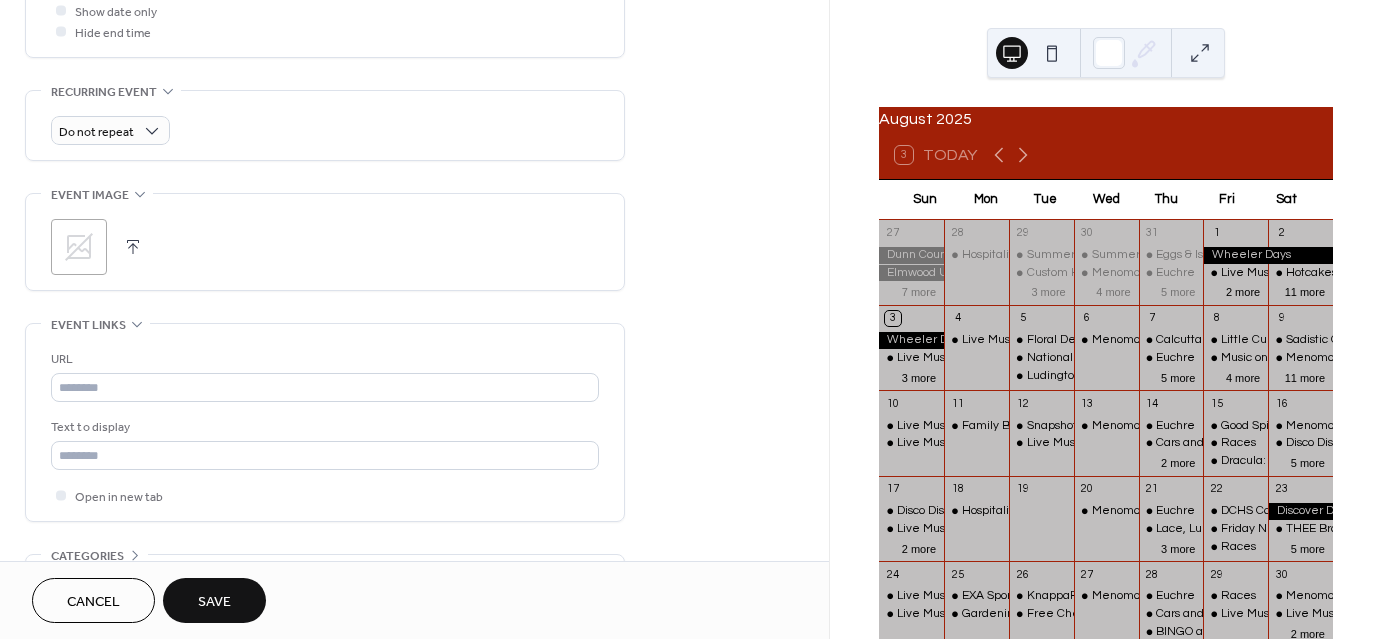scroll, scrollTop: 800, scrollLeft: 0, axis: vertical 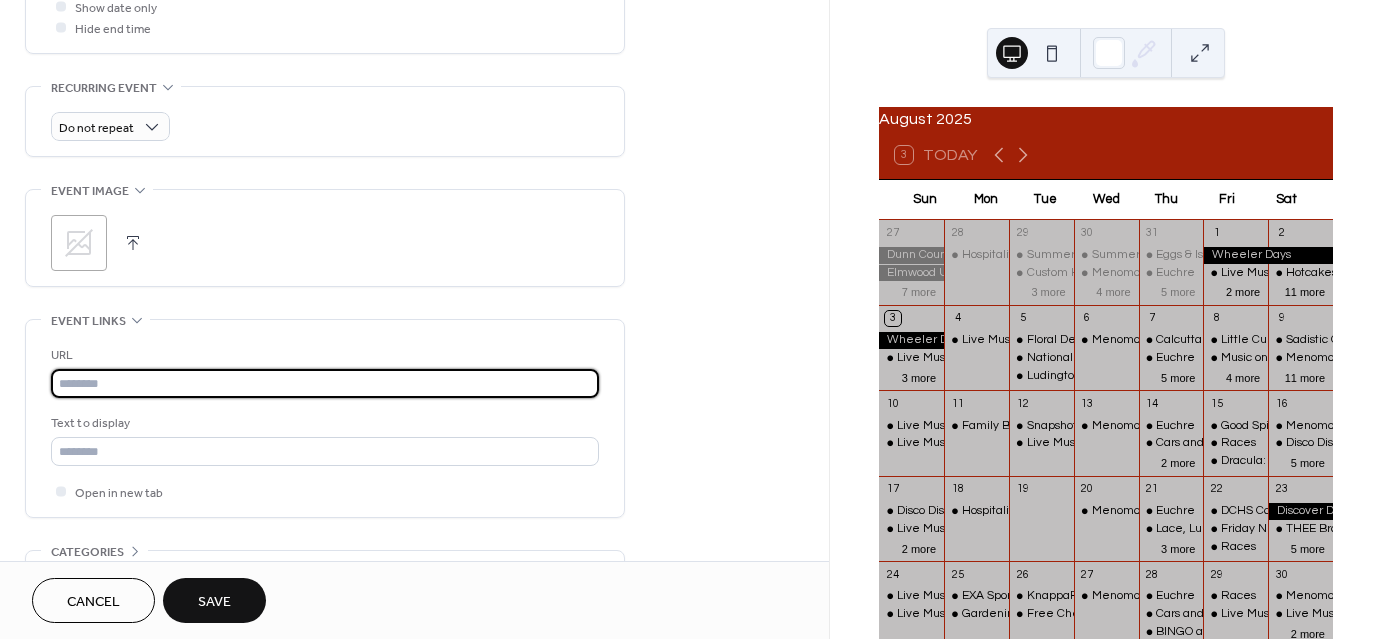 paste on "**********" 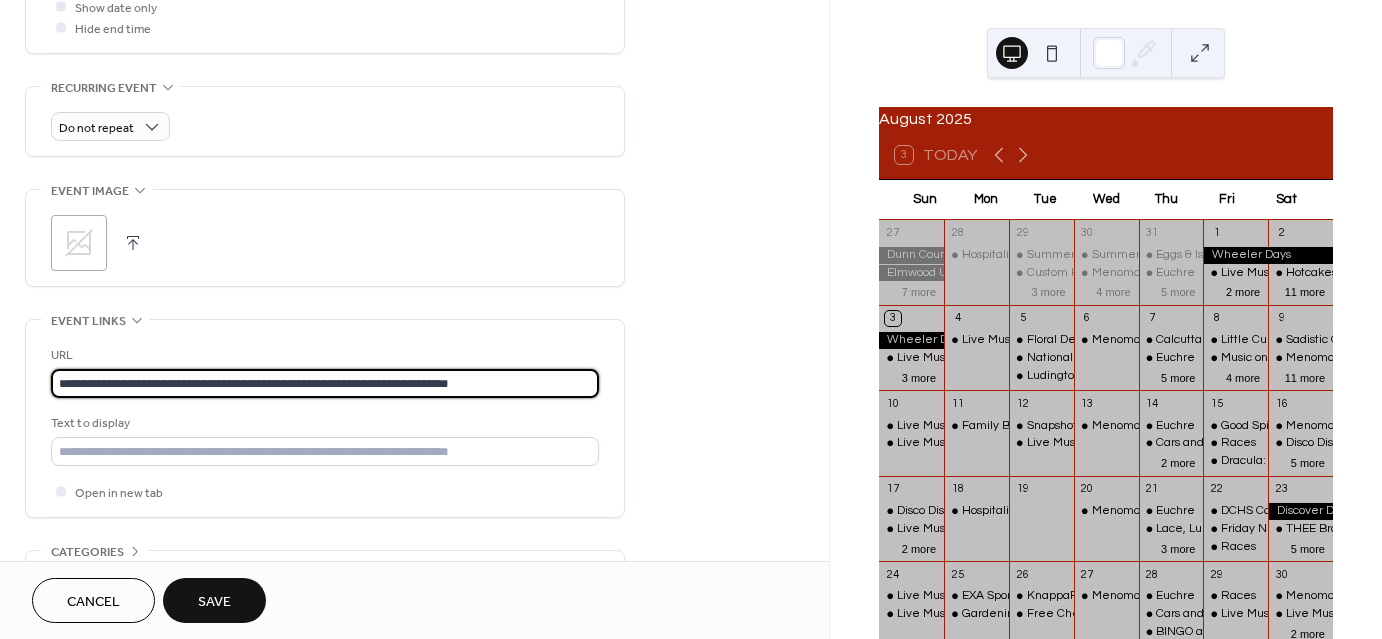 type on "**********" 